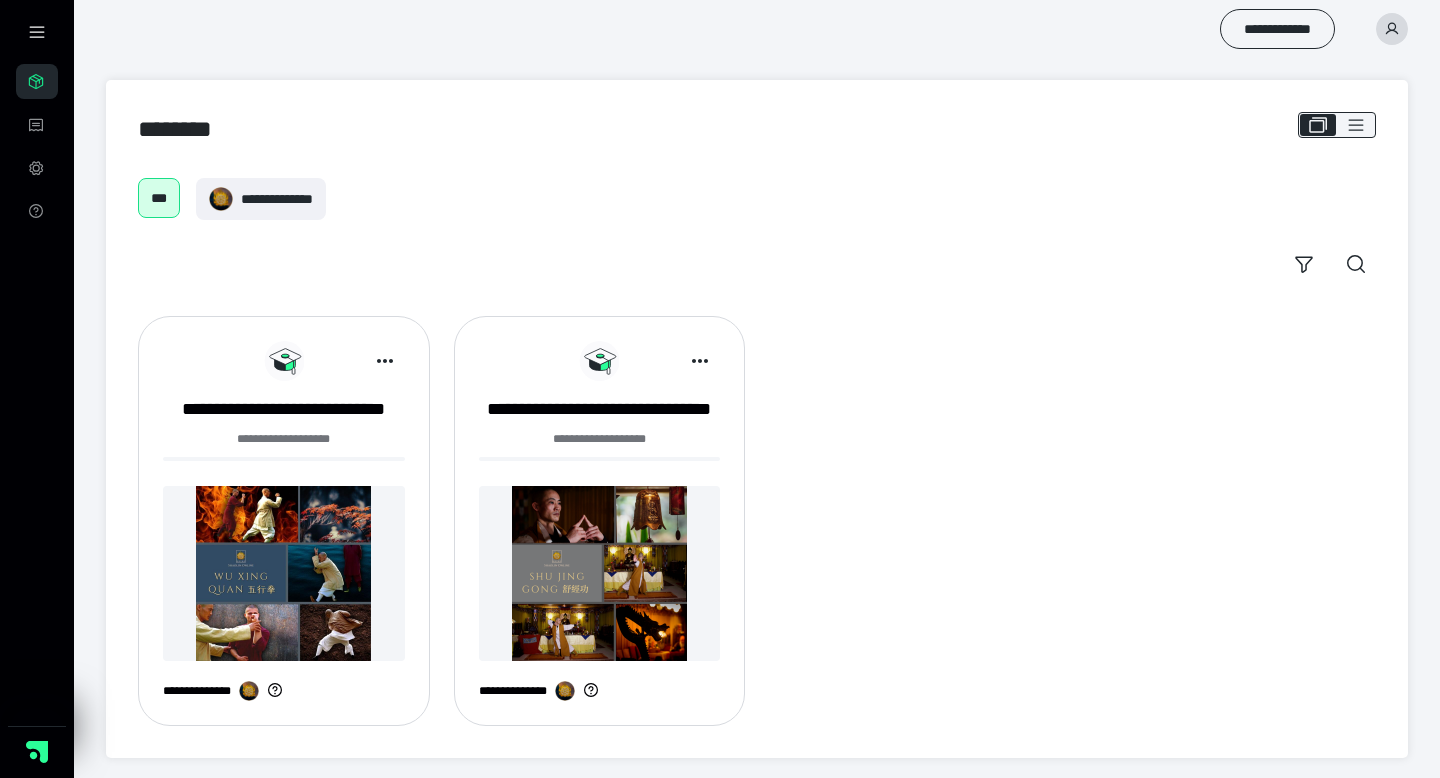 scroll, scrollTop: 0, scrollLeft: 0, axis: both 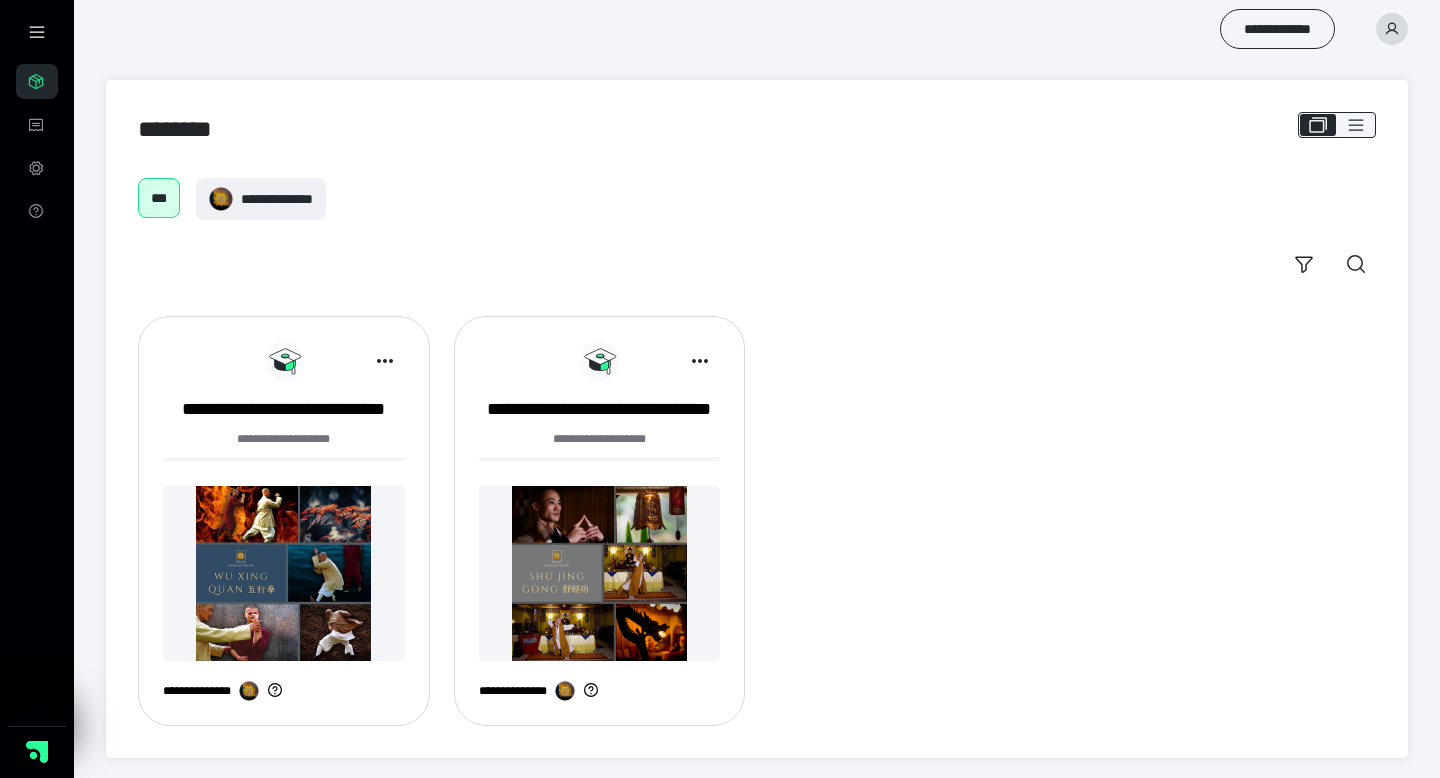 click at bounding box center (284, 573) 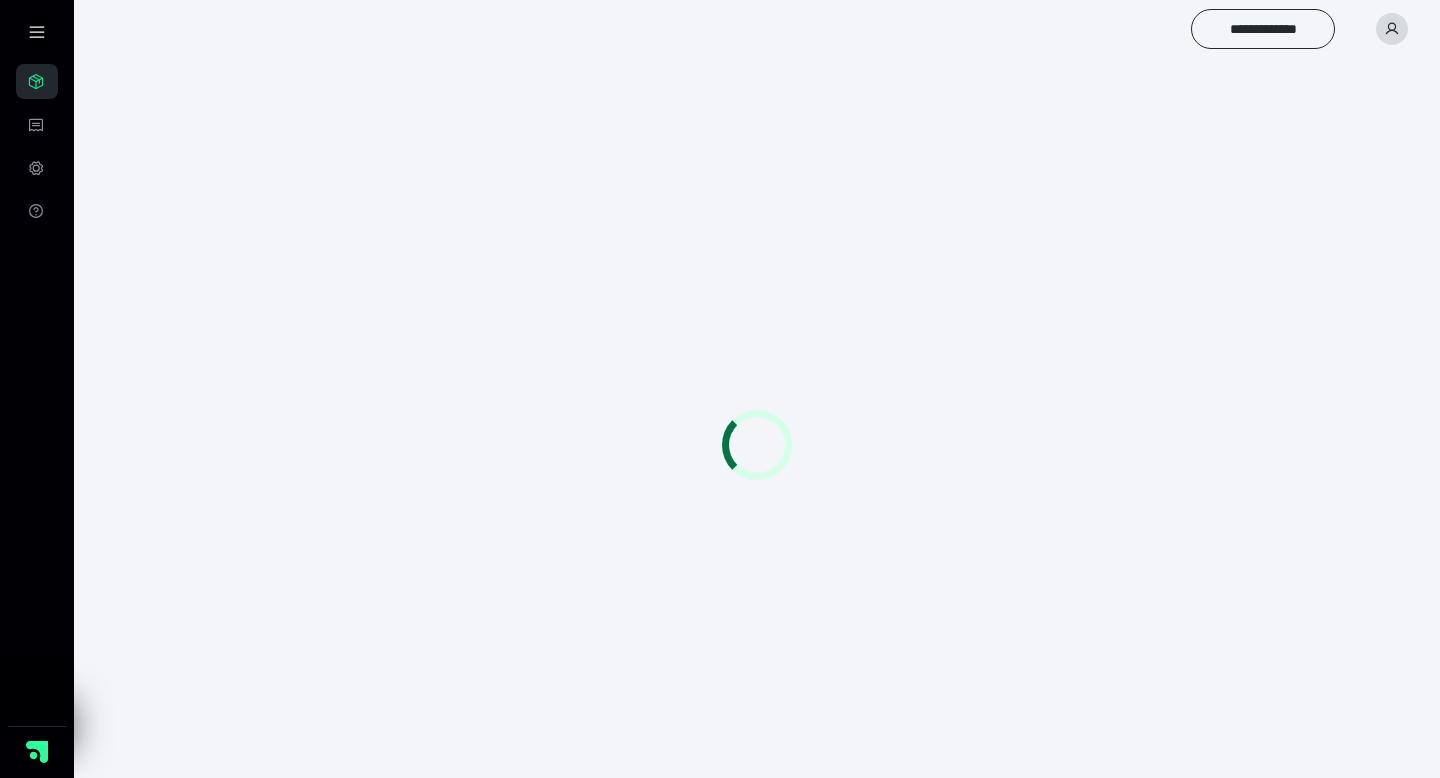 scroll, scrollTop: 0, scrollLeft: 0, axis: both 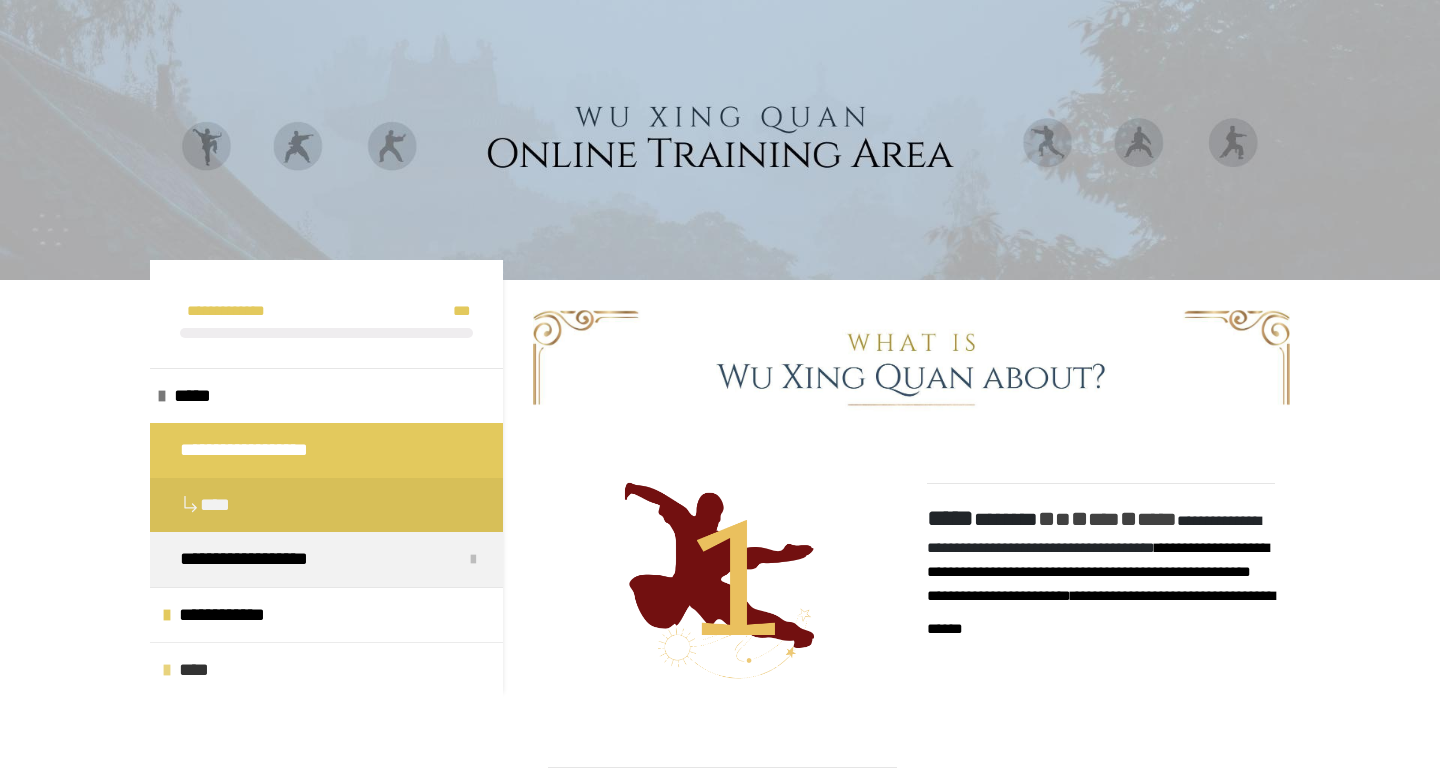 click on "****" at bounding box center [201, 670] 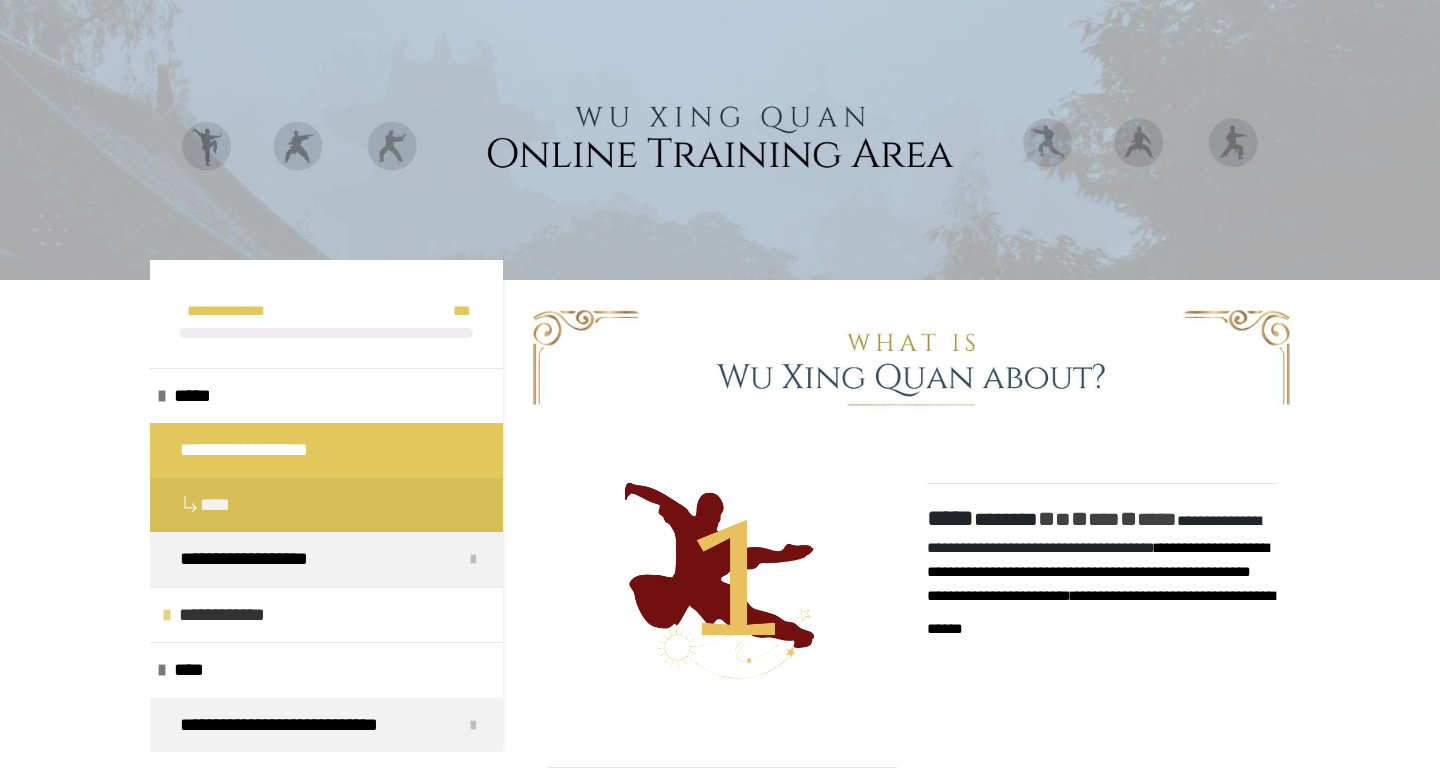 click on "**********" at bounding box center [222, 614] 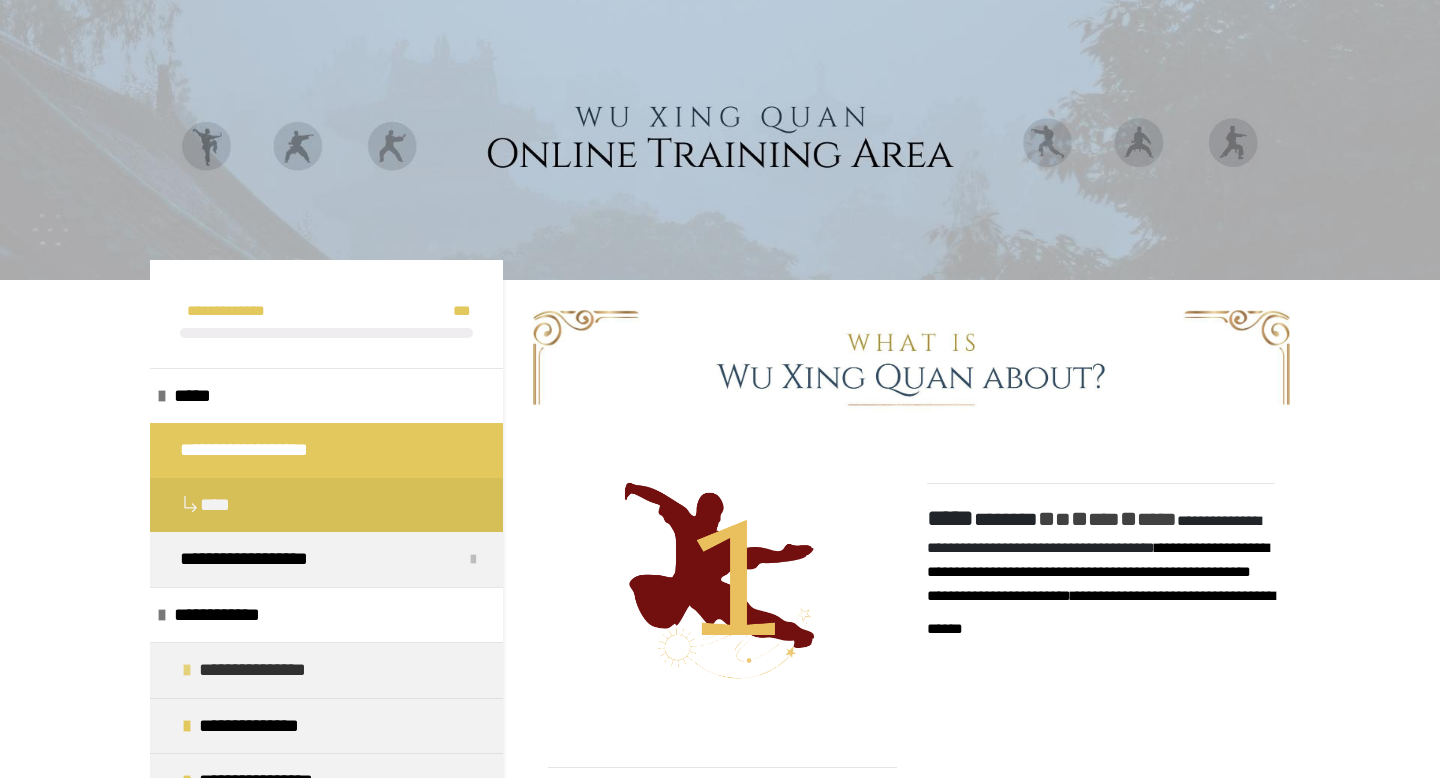 click on "**********" at bounding box center [252, 669] 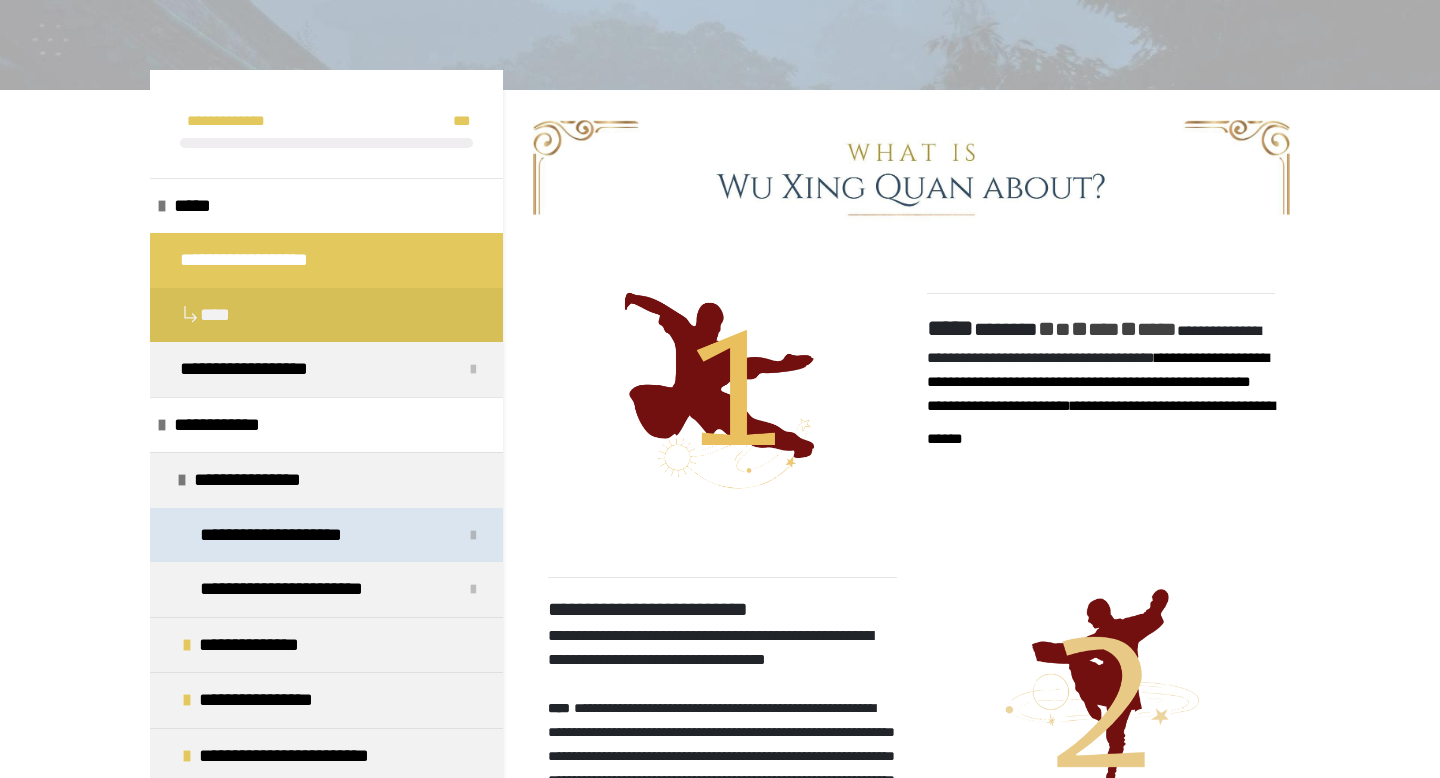 scroll, scrollTop: 200, scrollLeft: 0, axis: vertical 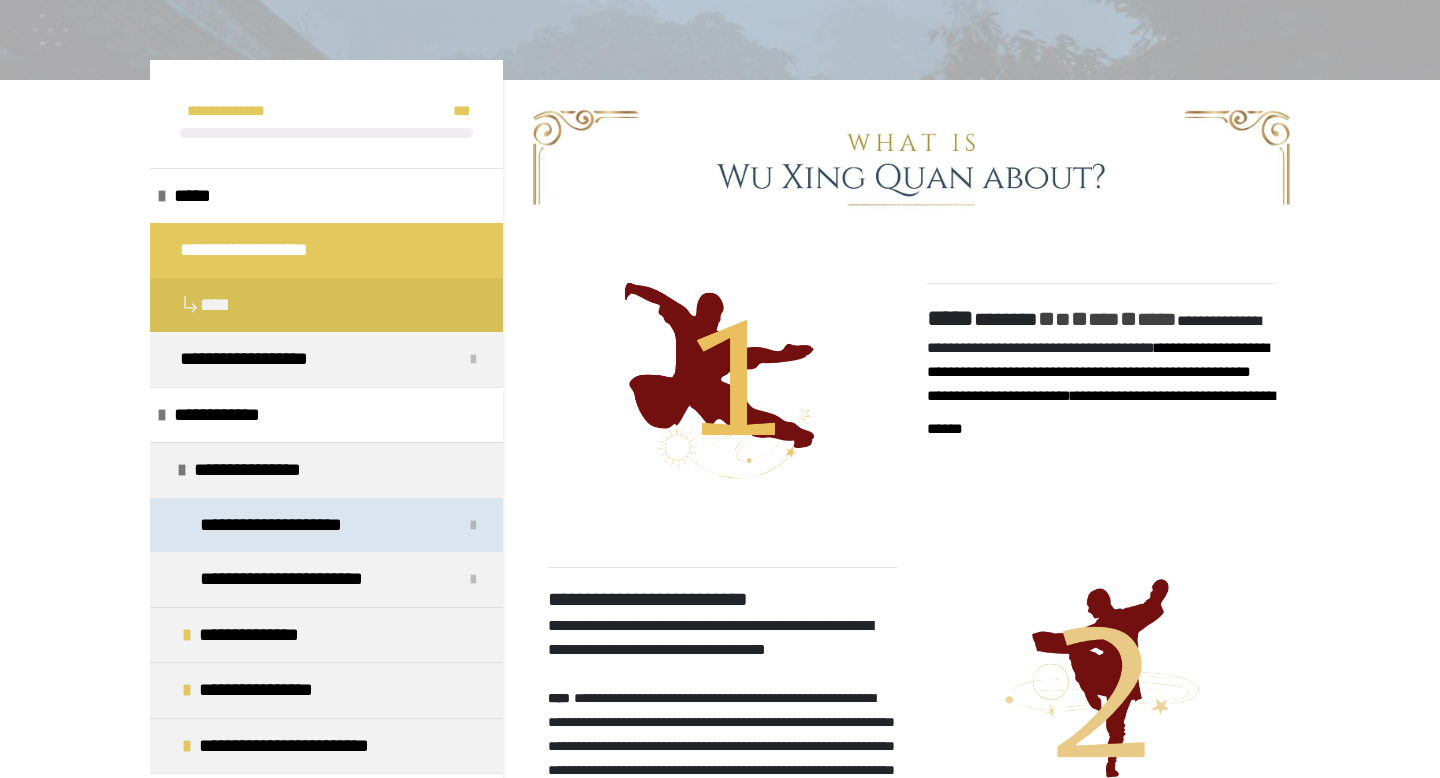 click on "**********" at bounding box center (271, 524) 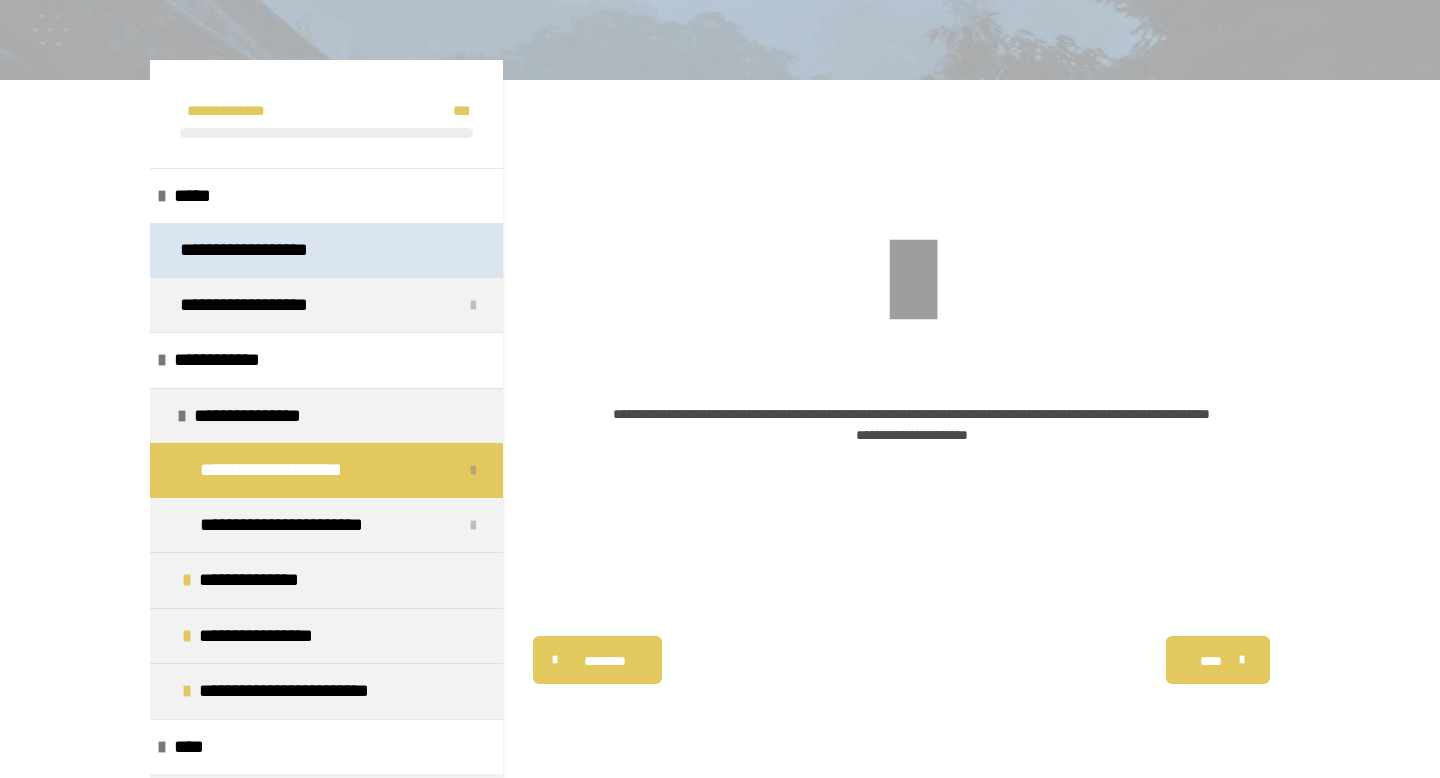 click on "**********" at bounding box center [244, 249] 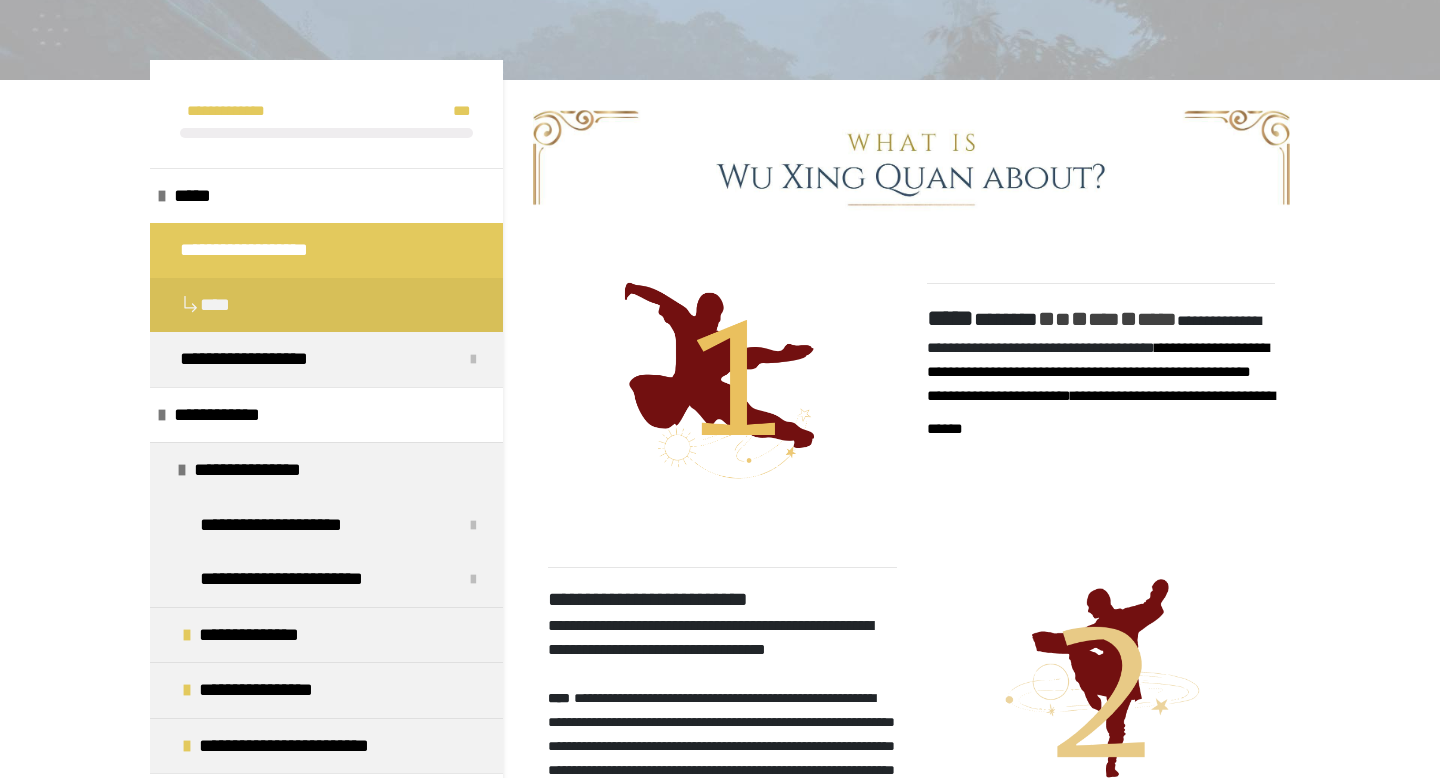 click at bounding box center [722, 370] 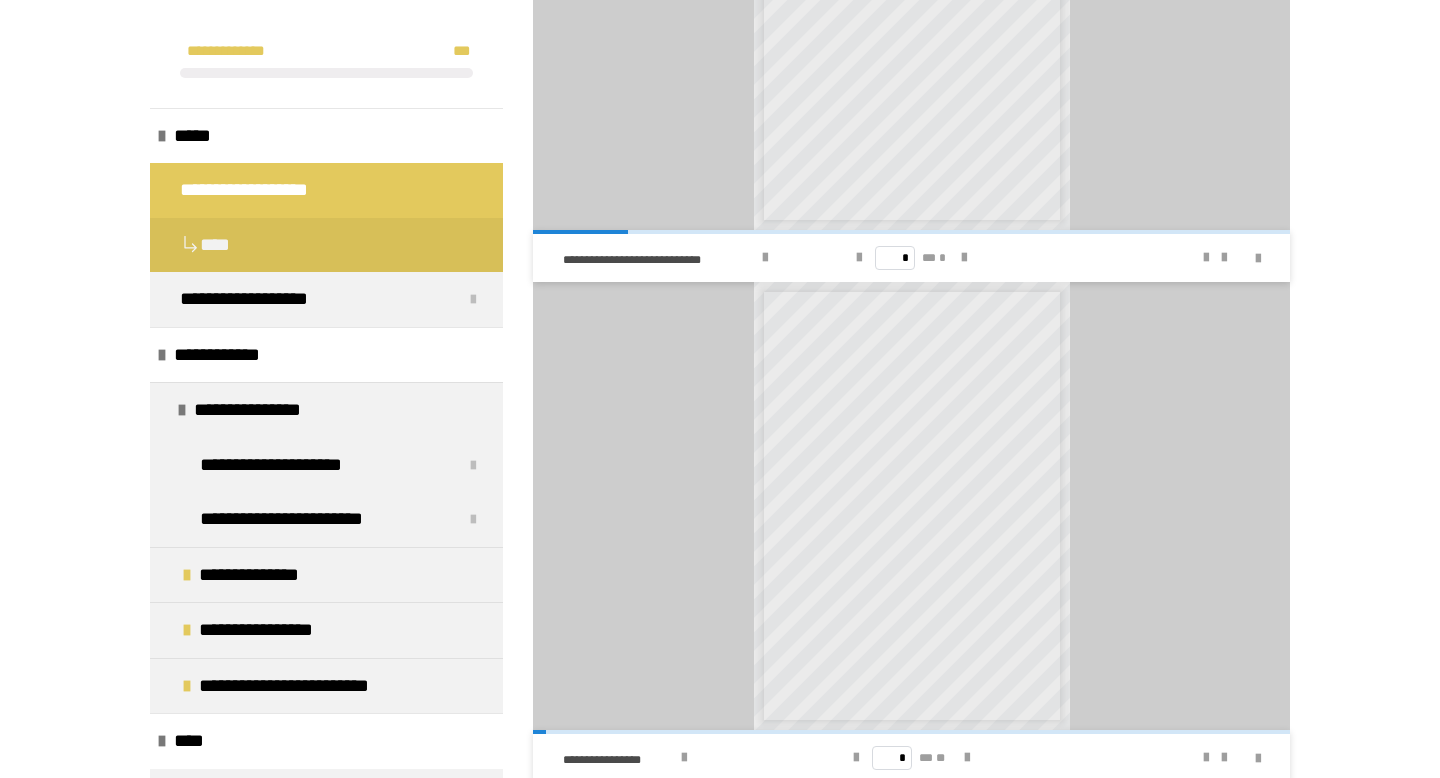 scroll, scrollTop: 1800, scrollLeft: 0, axis: vertical 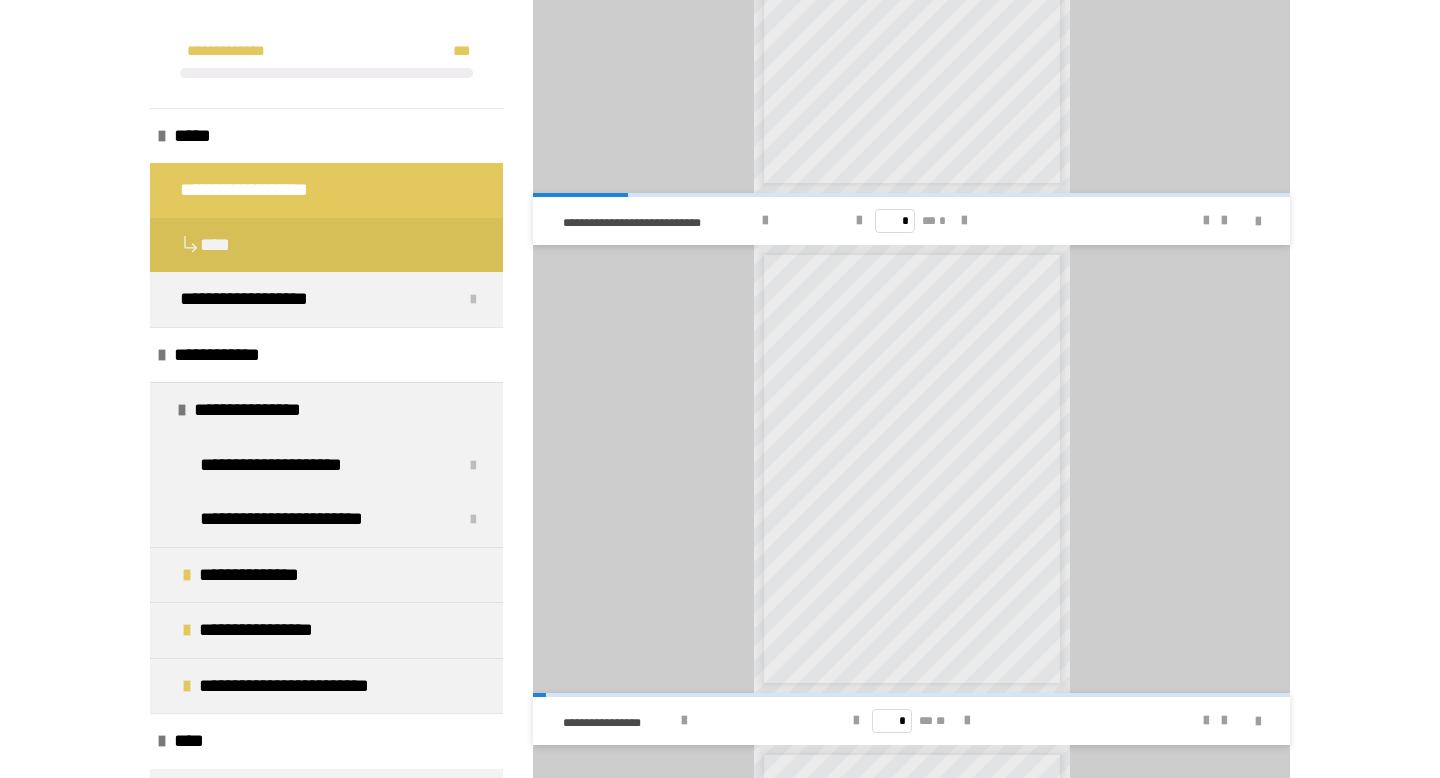 click on "**********" at bounding box center (720, 295) 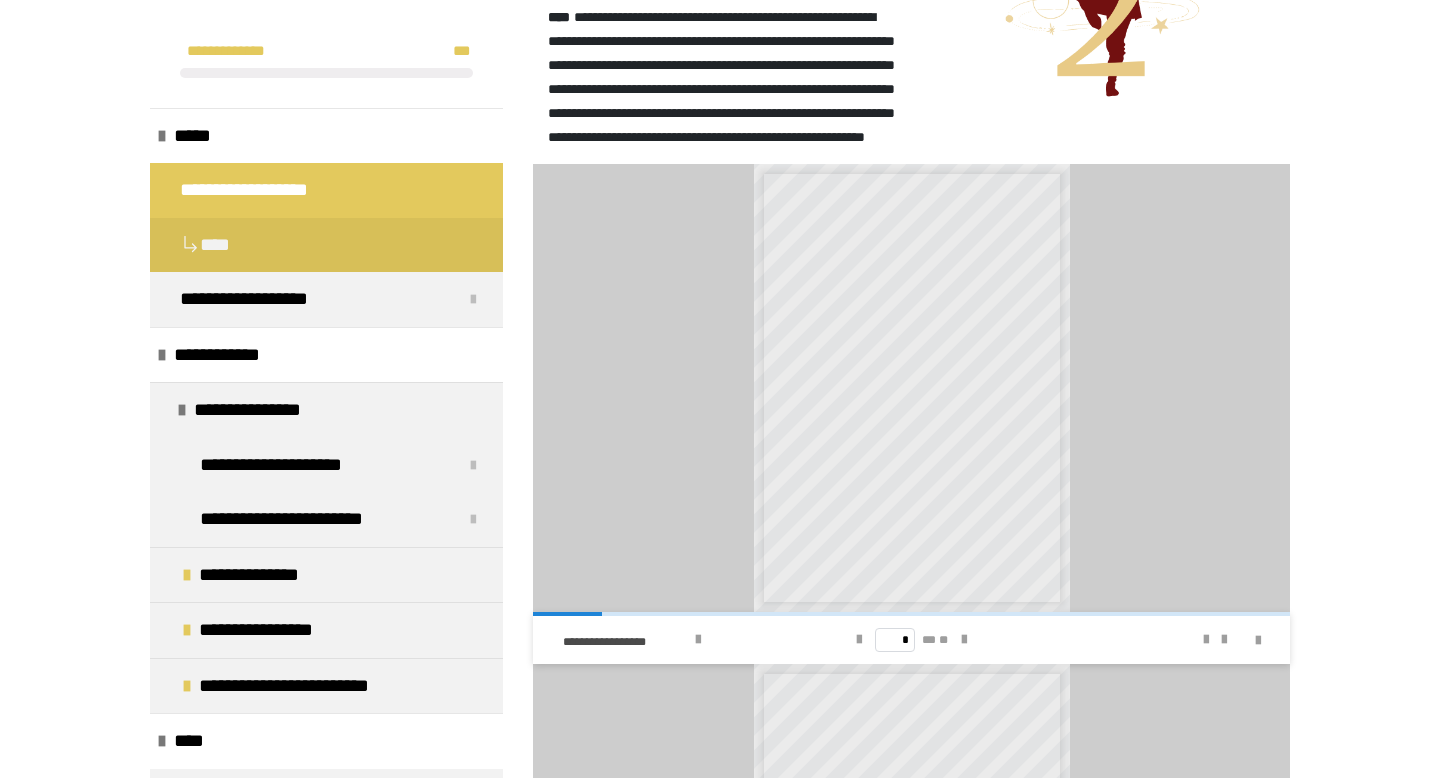 scroll, scrollTop: 880, scrollLeft: 0, axis: vertical 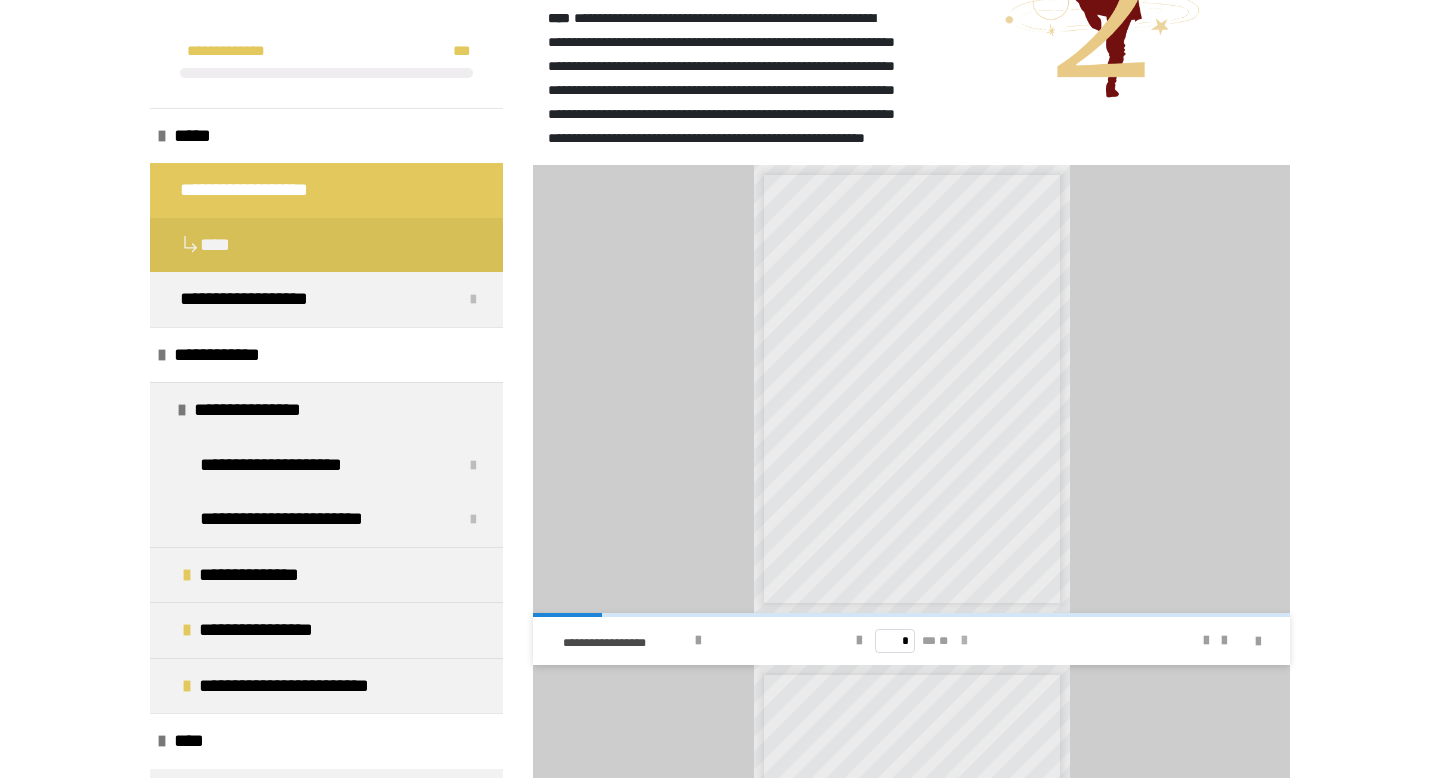 click at bounding box center [964, 641] 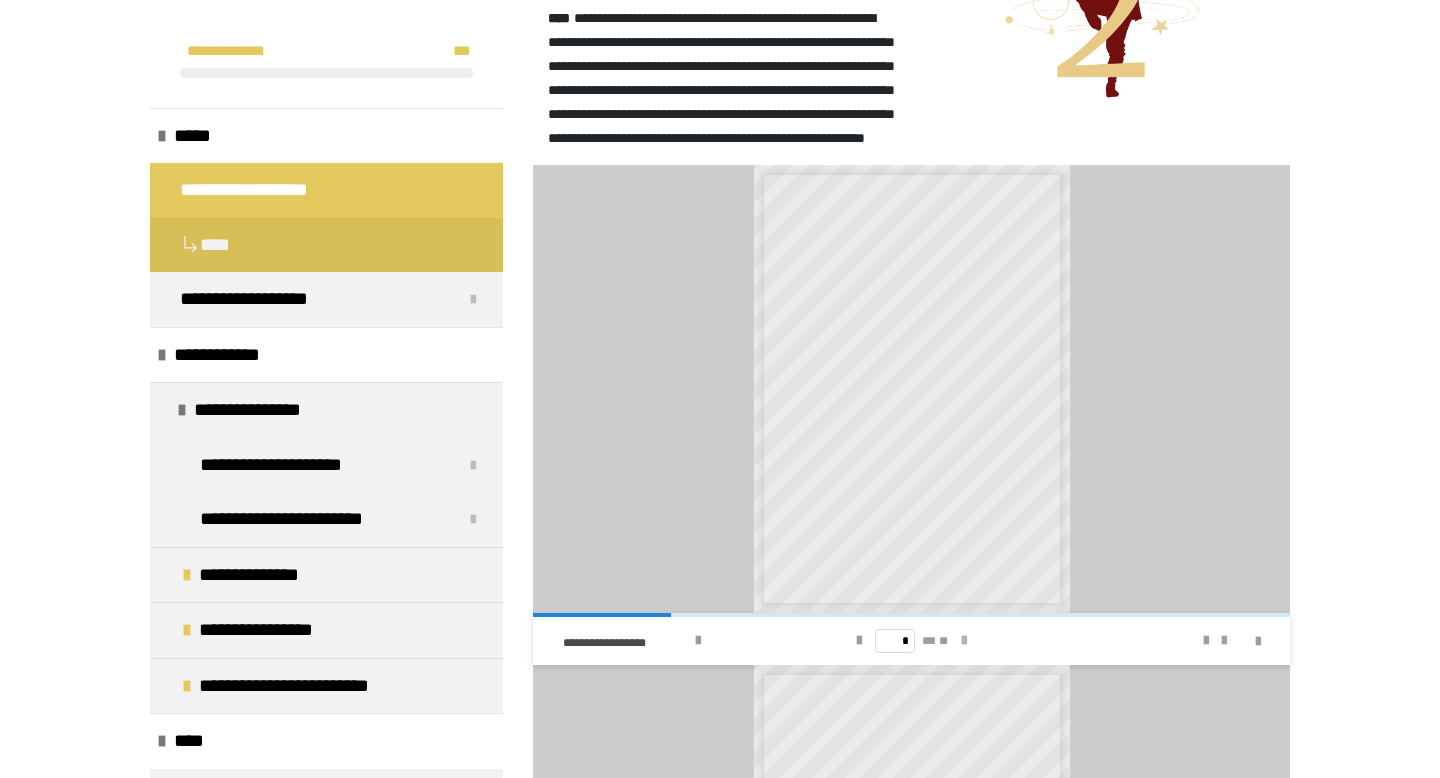 click at bounding box center [964, 641] 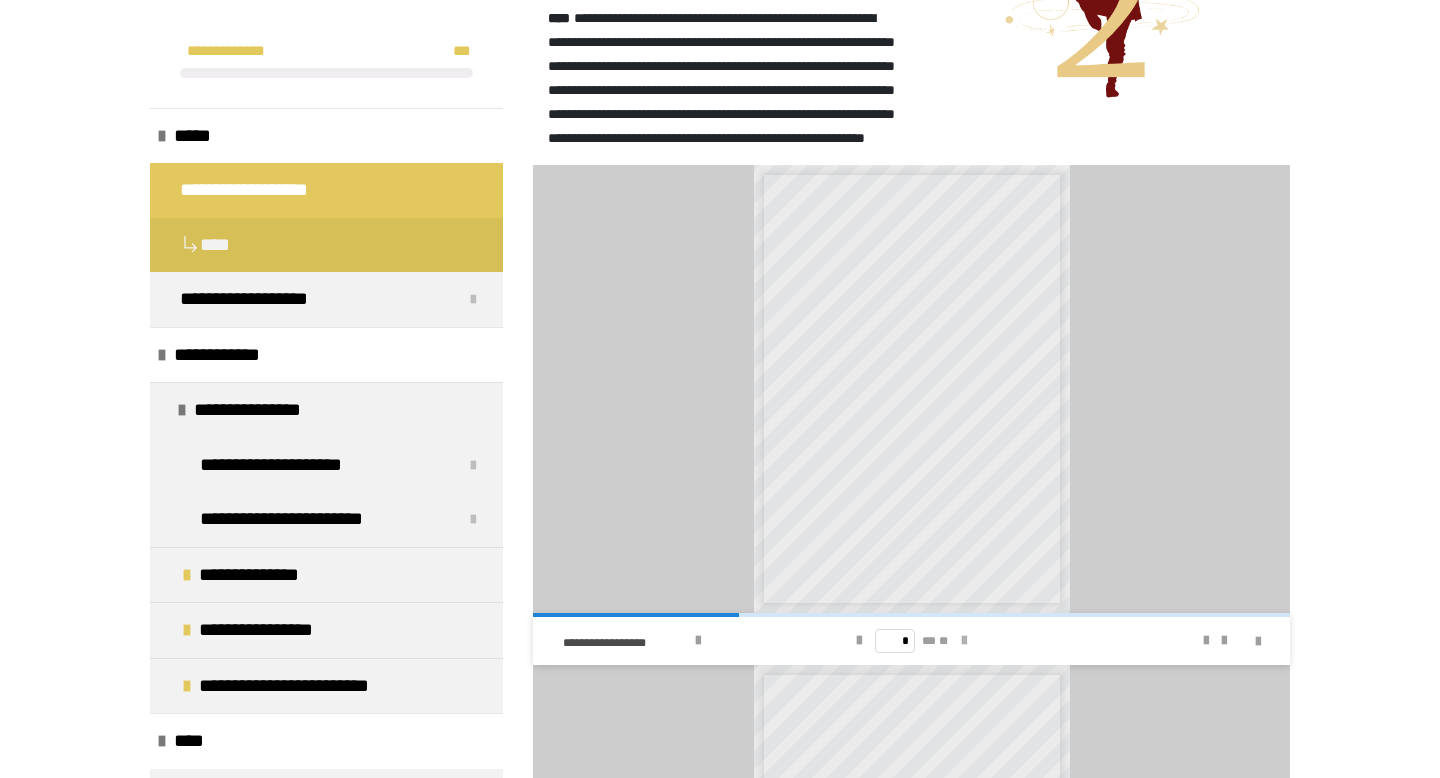 click at bounding box center (964, 641) 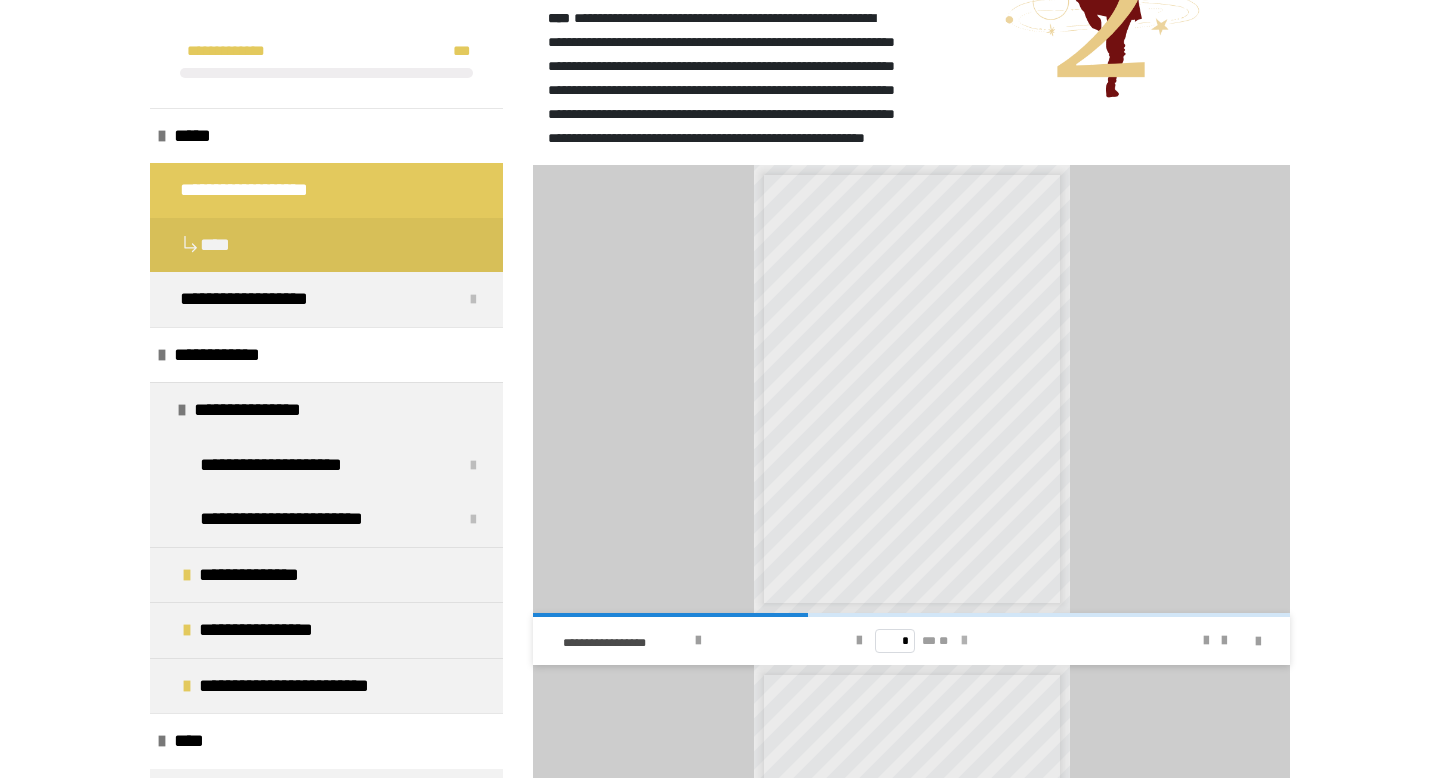 click at bounding box center (964, 641) 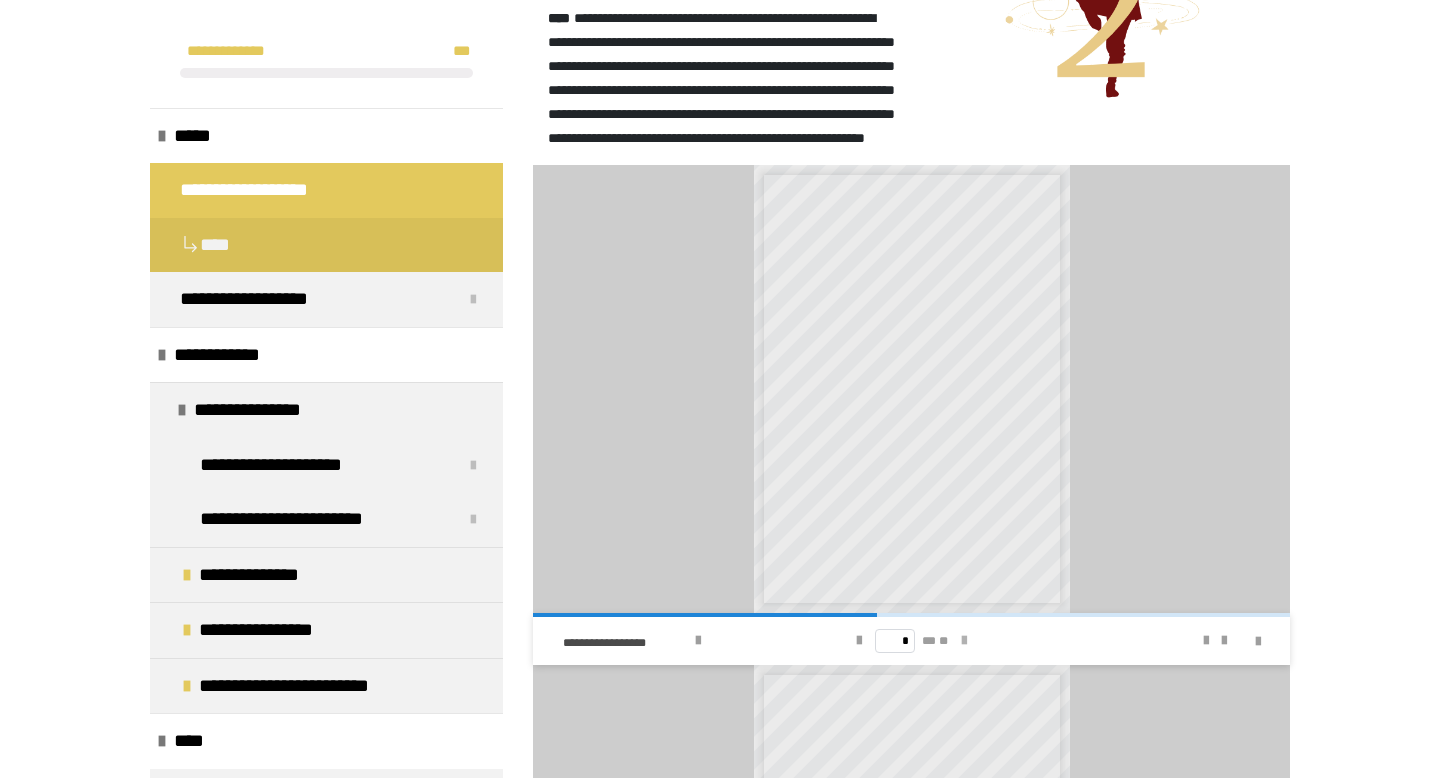 click at bounding box center (964, 641) 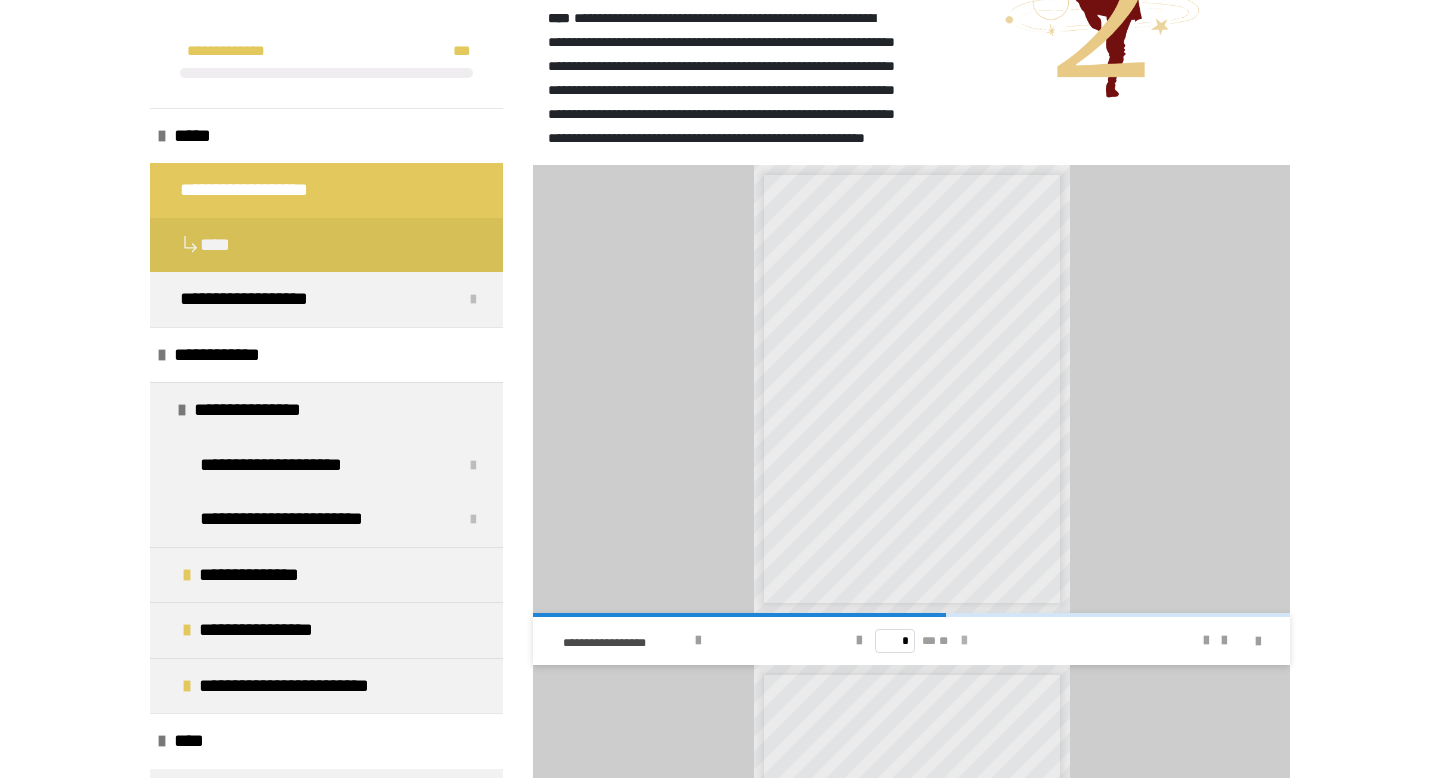 click at bounding box center (964, 641) 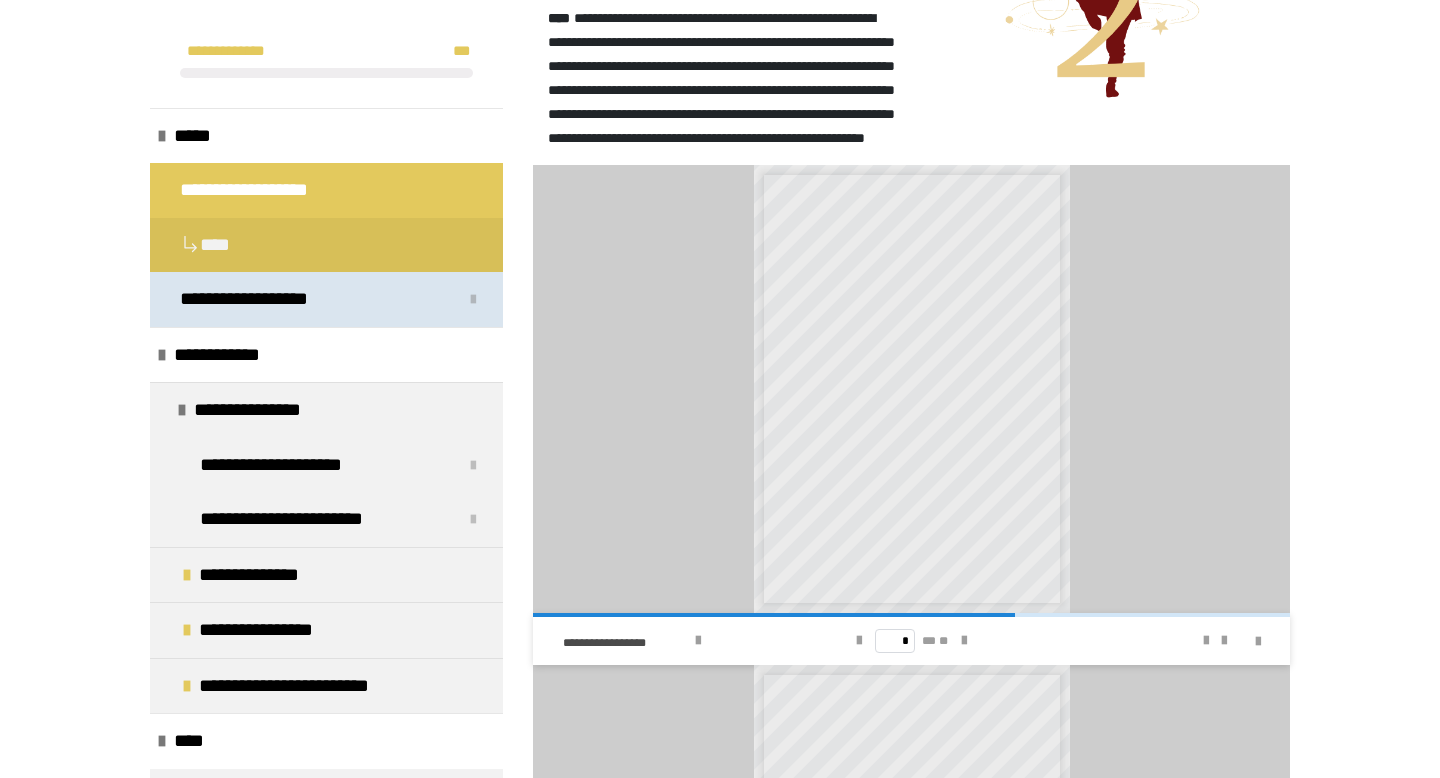 click on "**********" at bounding box center [244, 298] 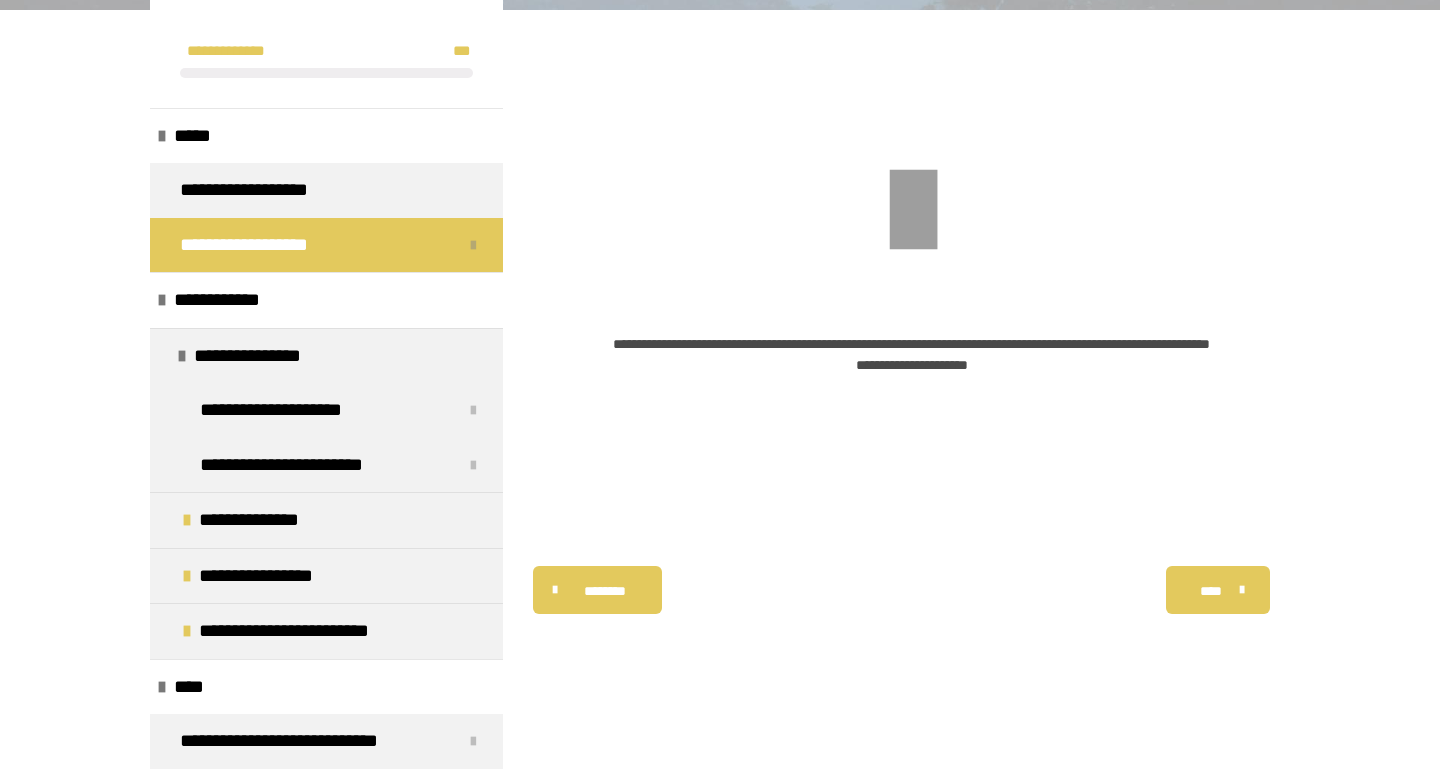 click on "**********" at bounding box center (263, 245) 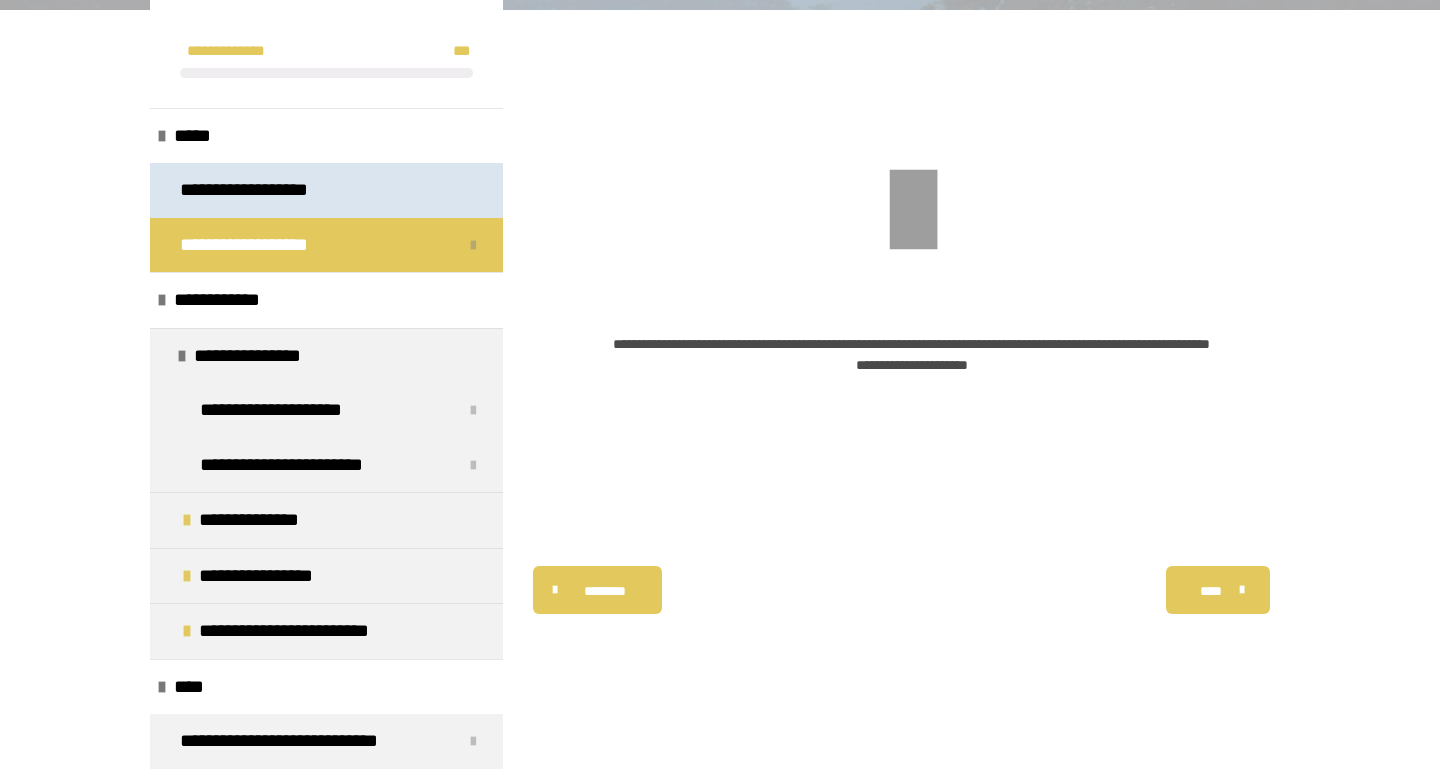 click on "**********" at bounding box center [272, 190] 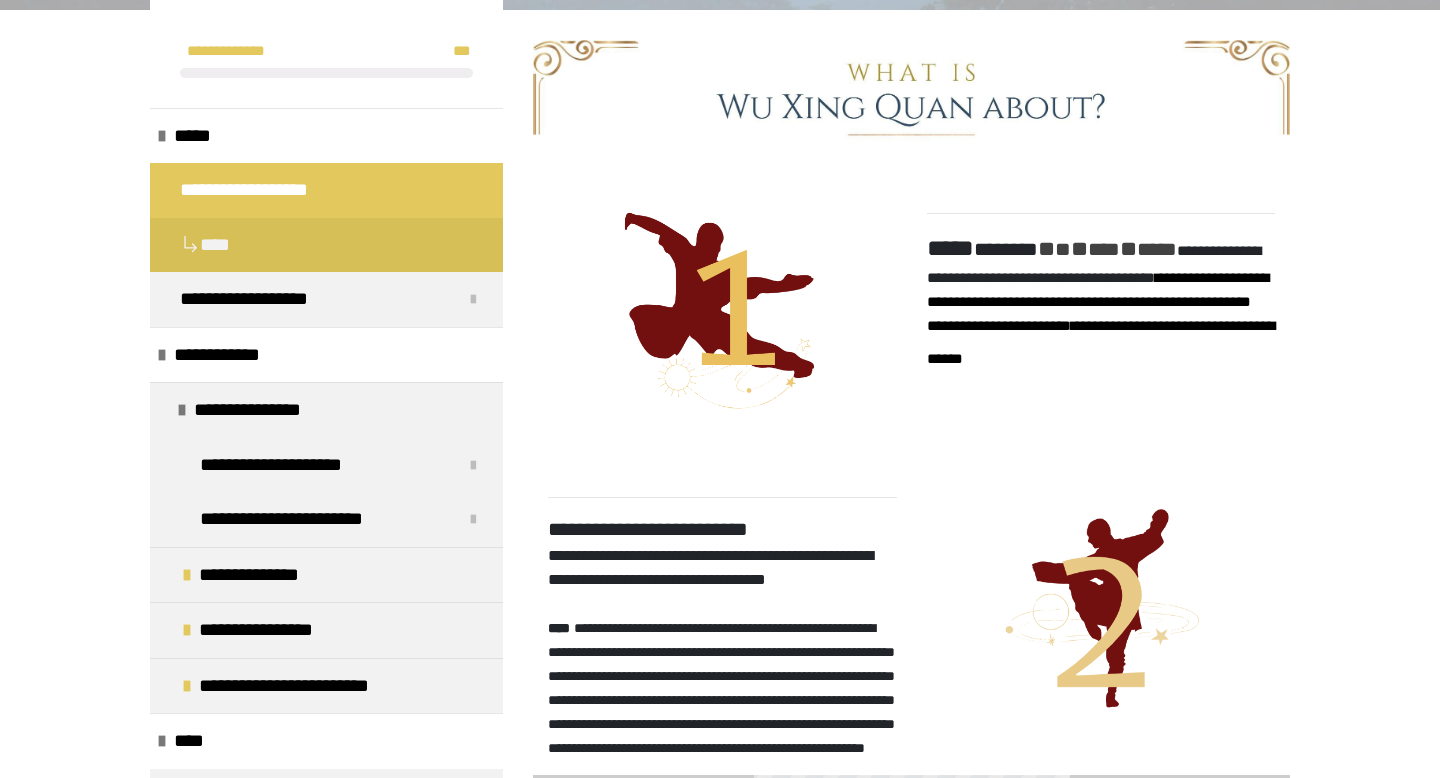 click at bounding box center [326, 245] 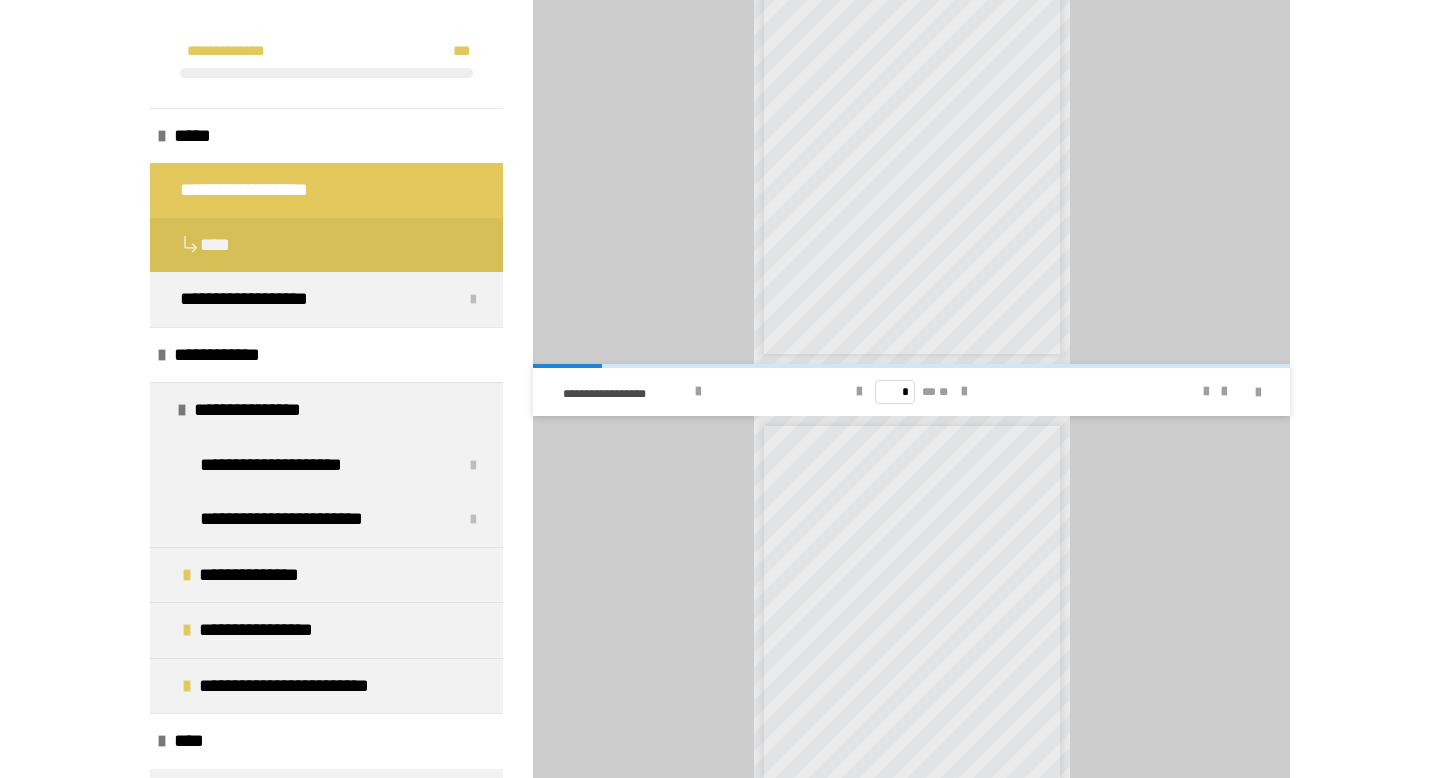 scroll, scrollTop: 1190, scrollLeft: 0, axis: vertical 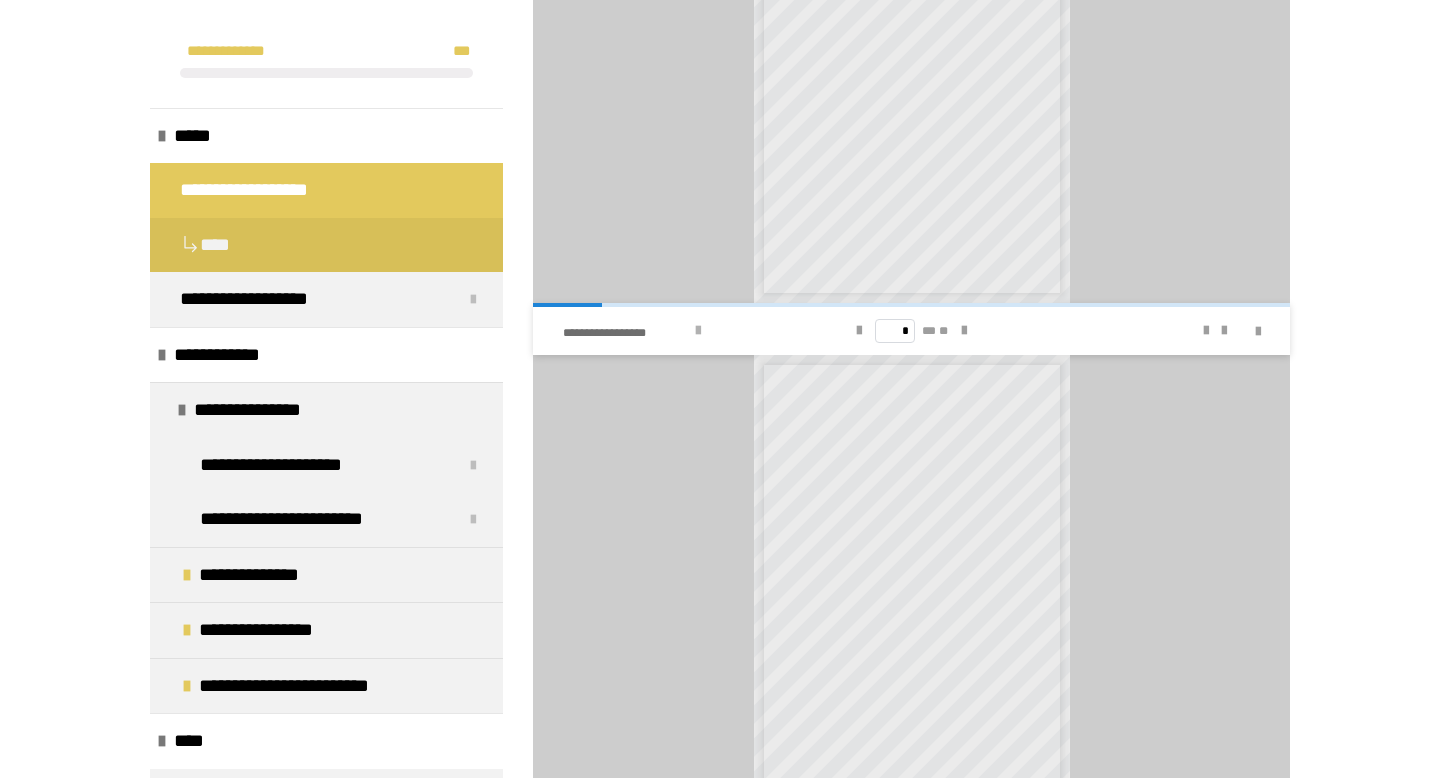 click at bounding box center (698, 331) 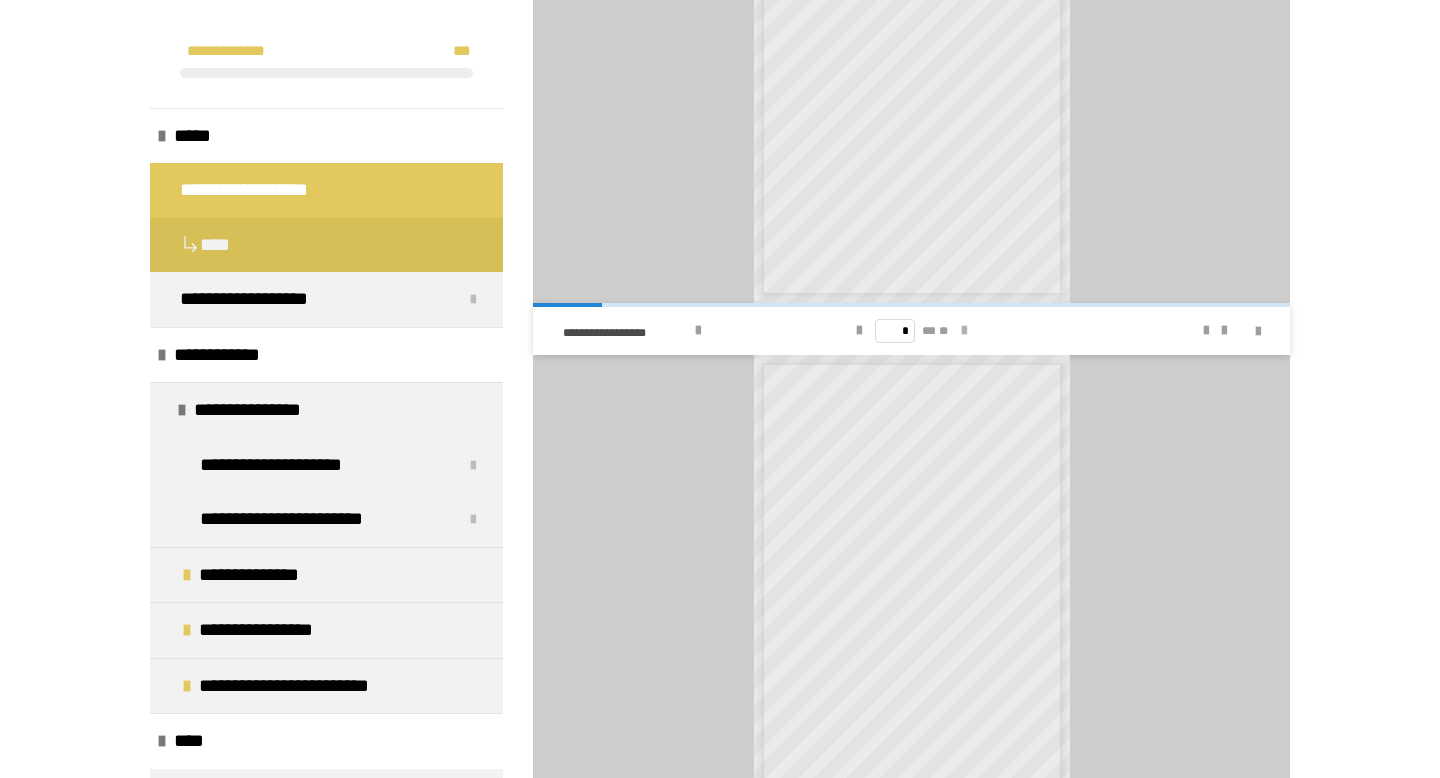 click at bounding box center (964, 331) 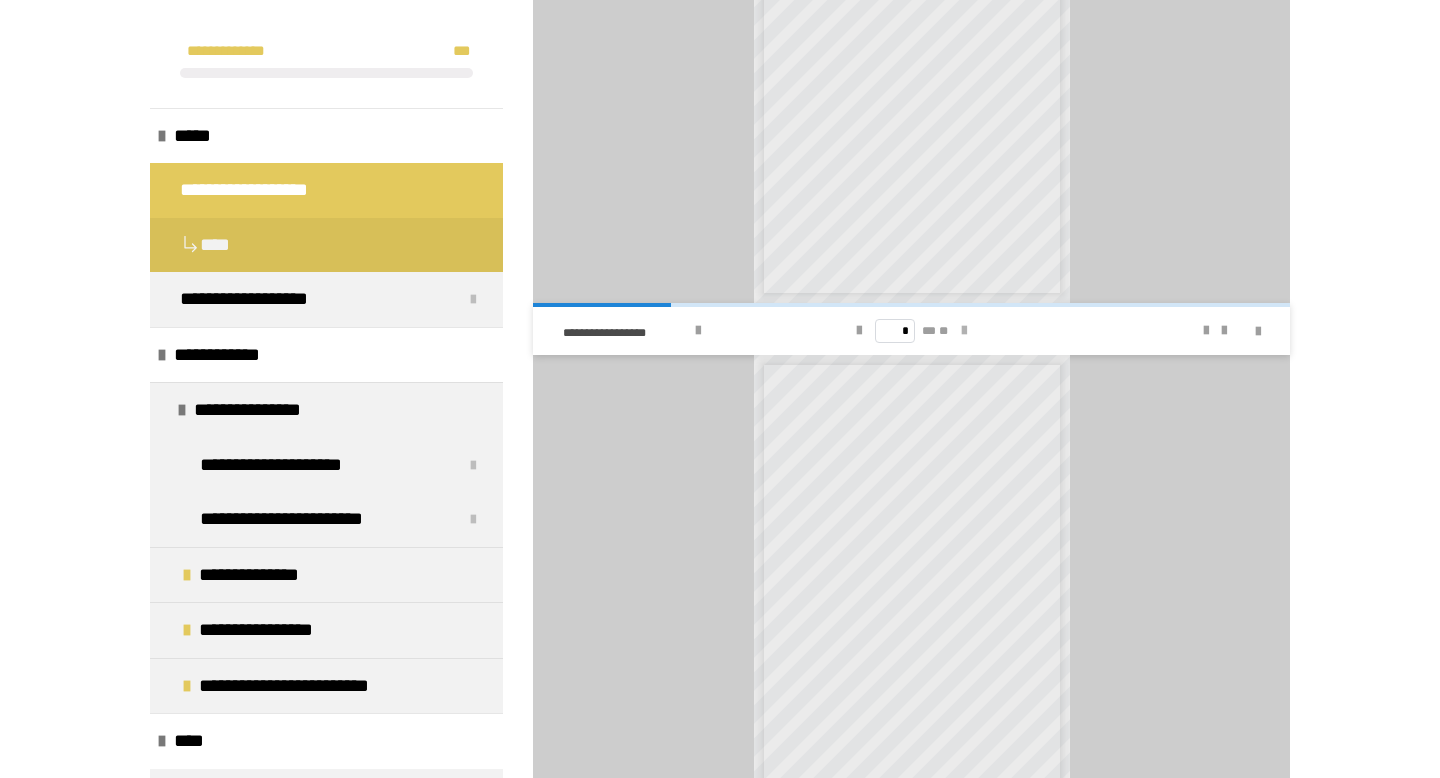click at bounding box center (964, 331) 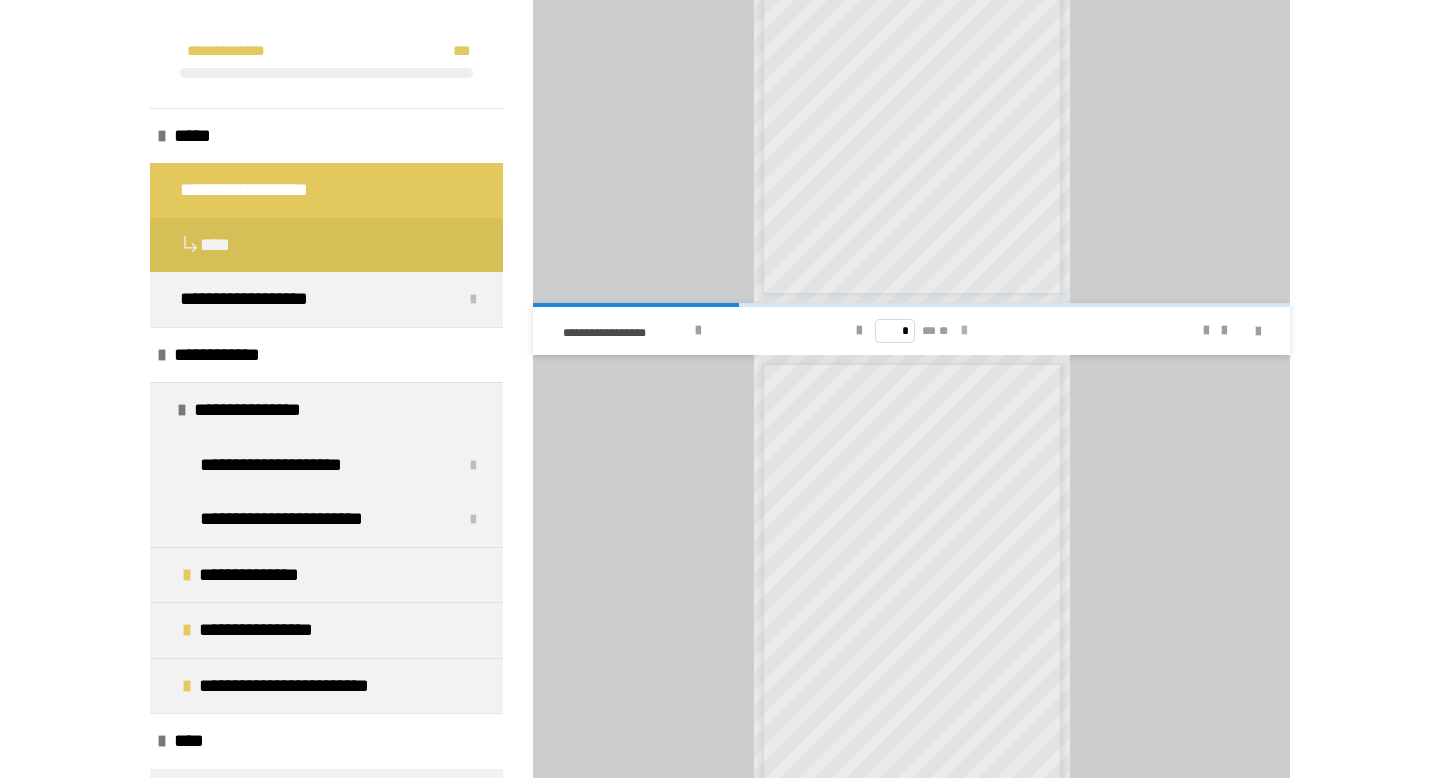 click at bounding box center (964, 331) 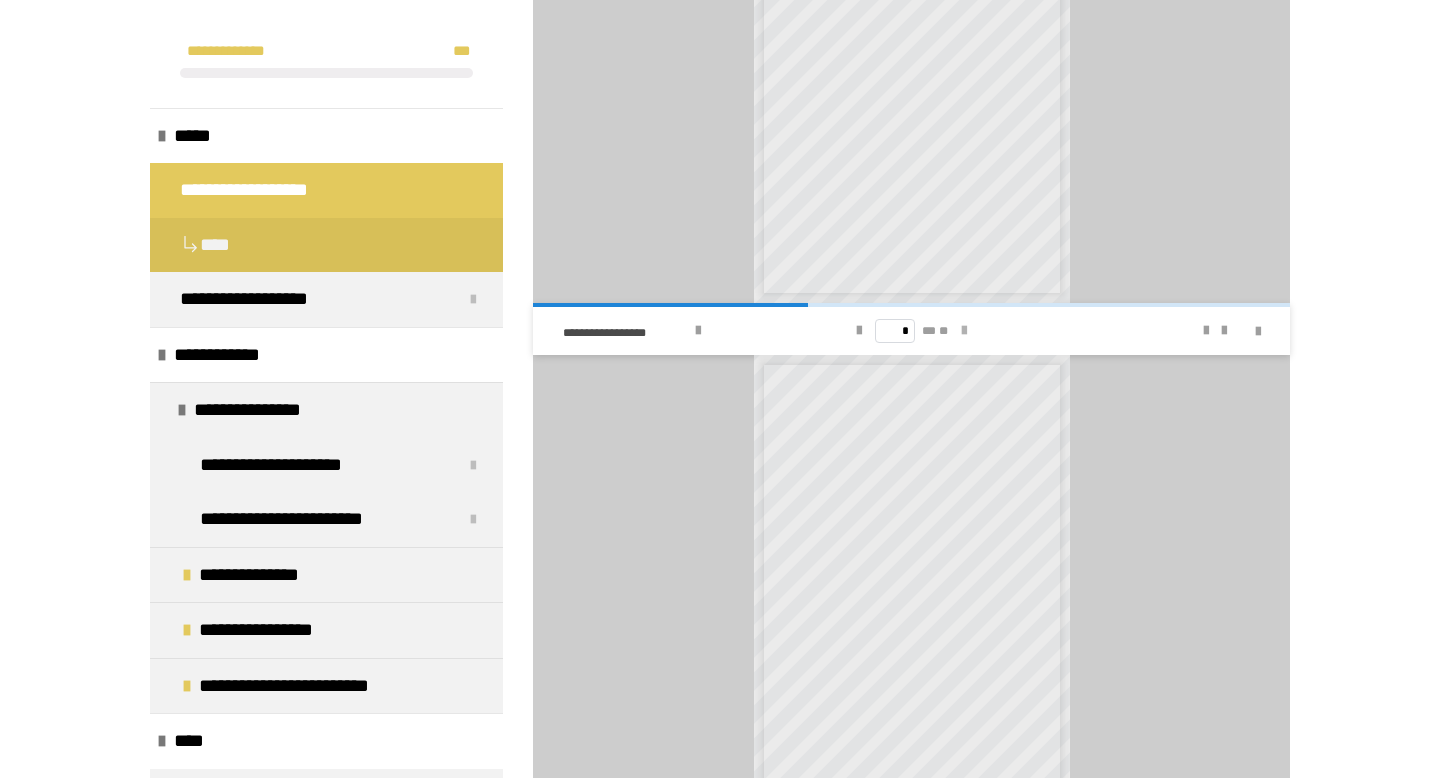 click at bounding box center (964, 331) 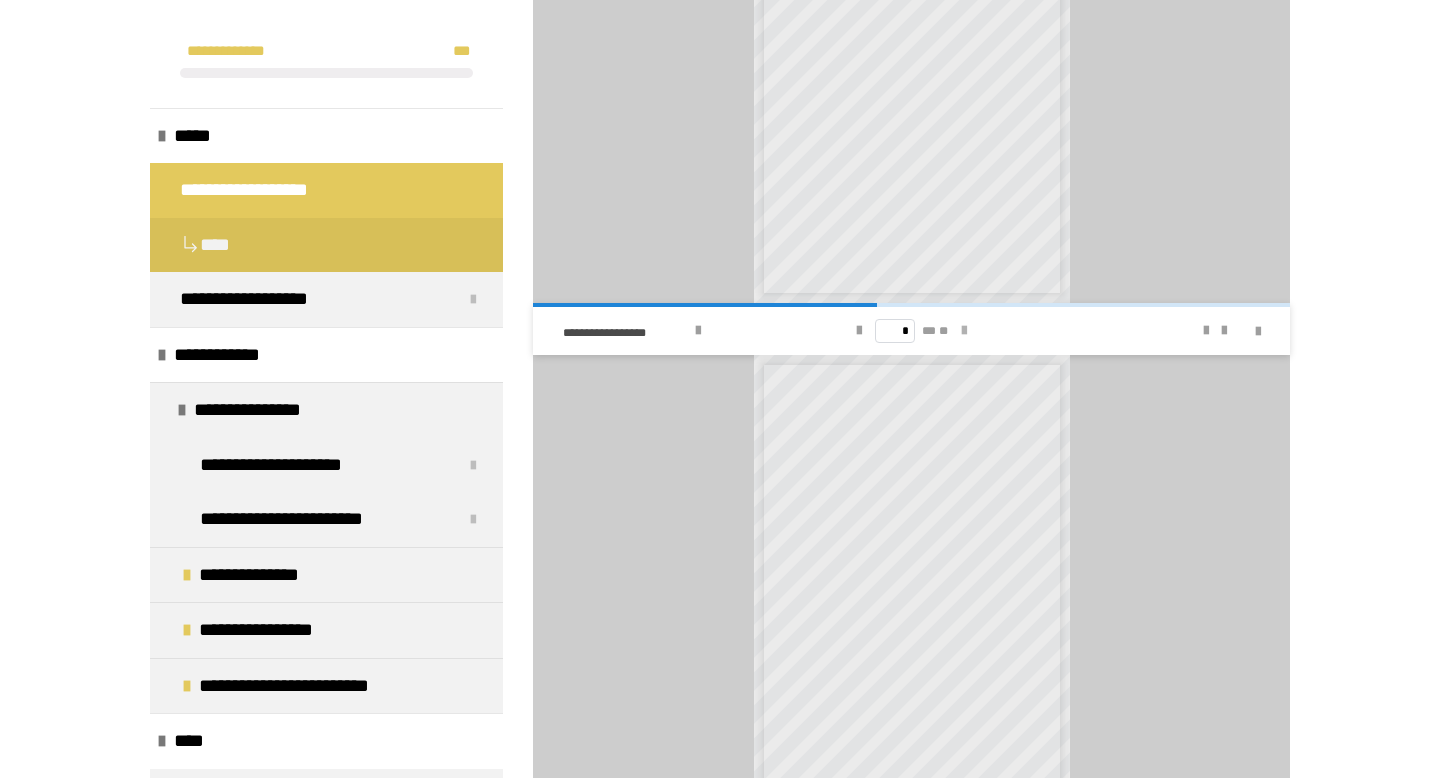 click at bounding box center (964, 331) 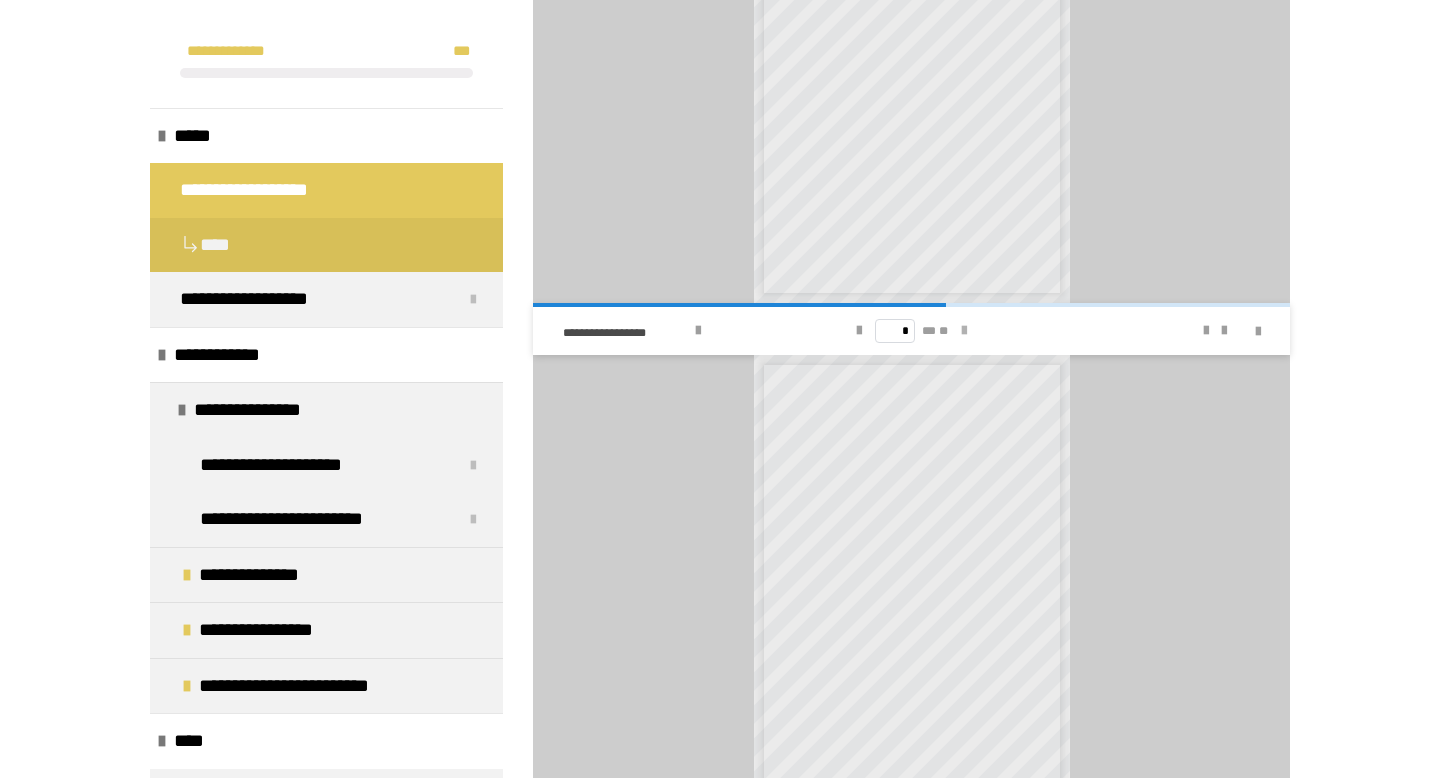 click at bounding box center [964, 331] 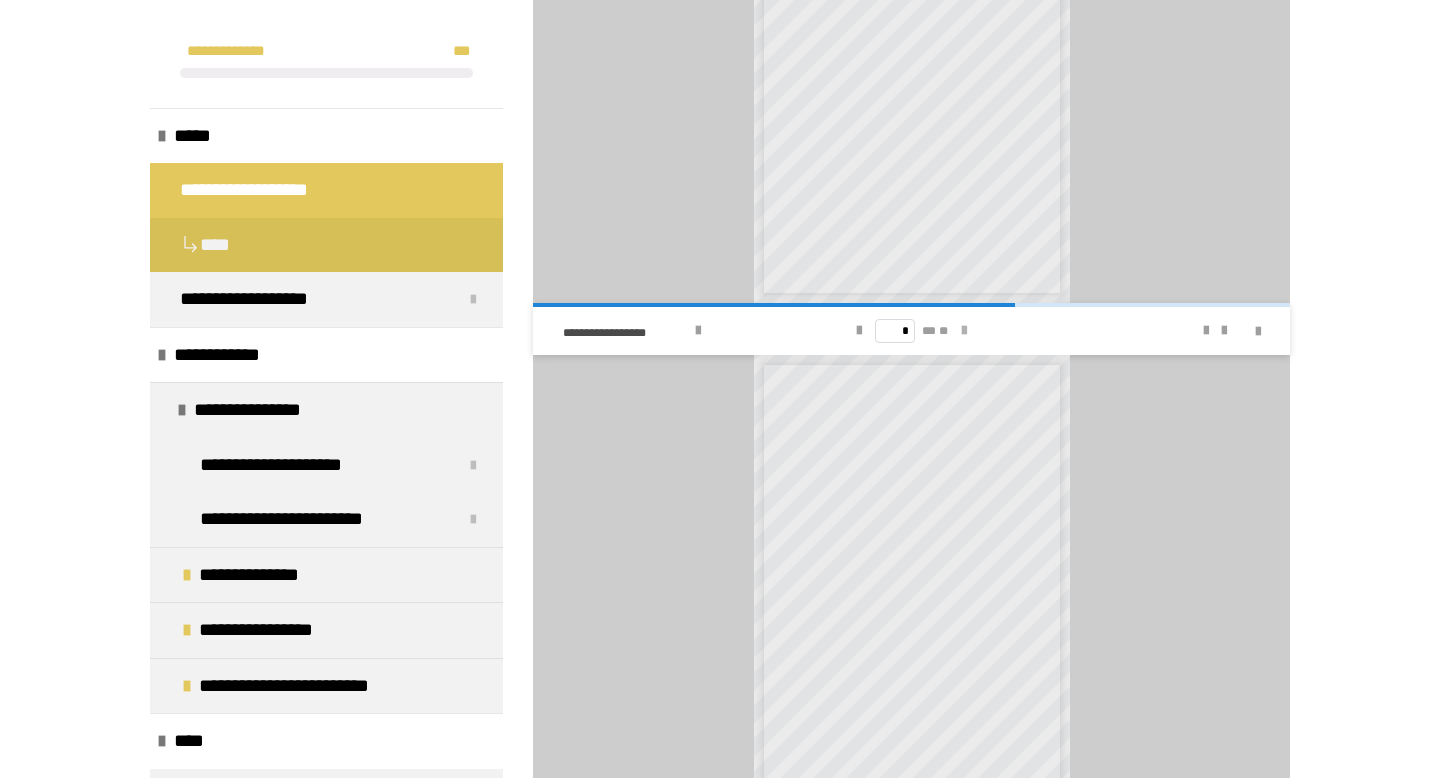 click at bounding box center (964, 331) 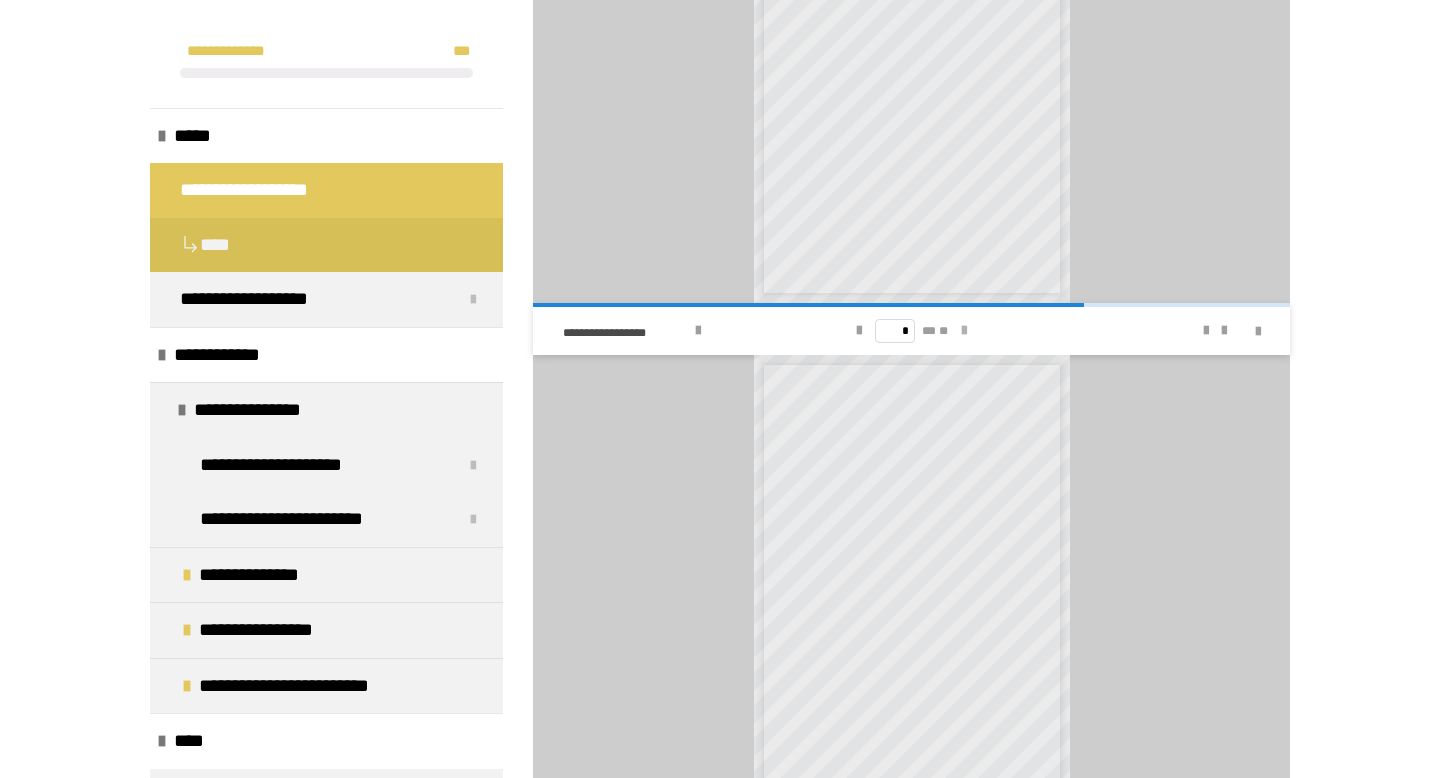 click at bounding box center [964, 331] 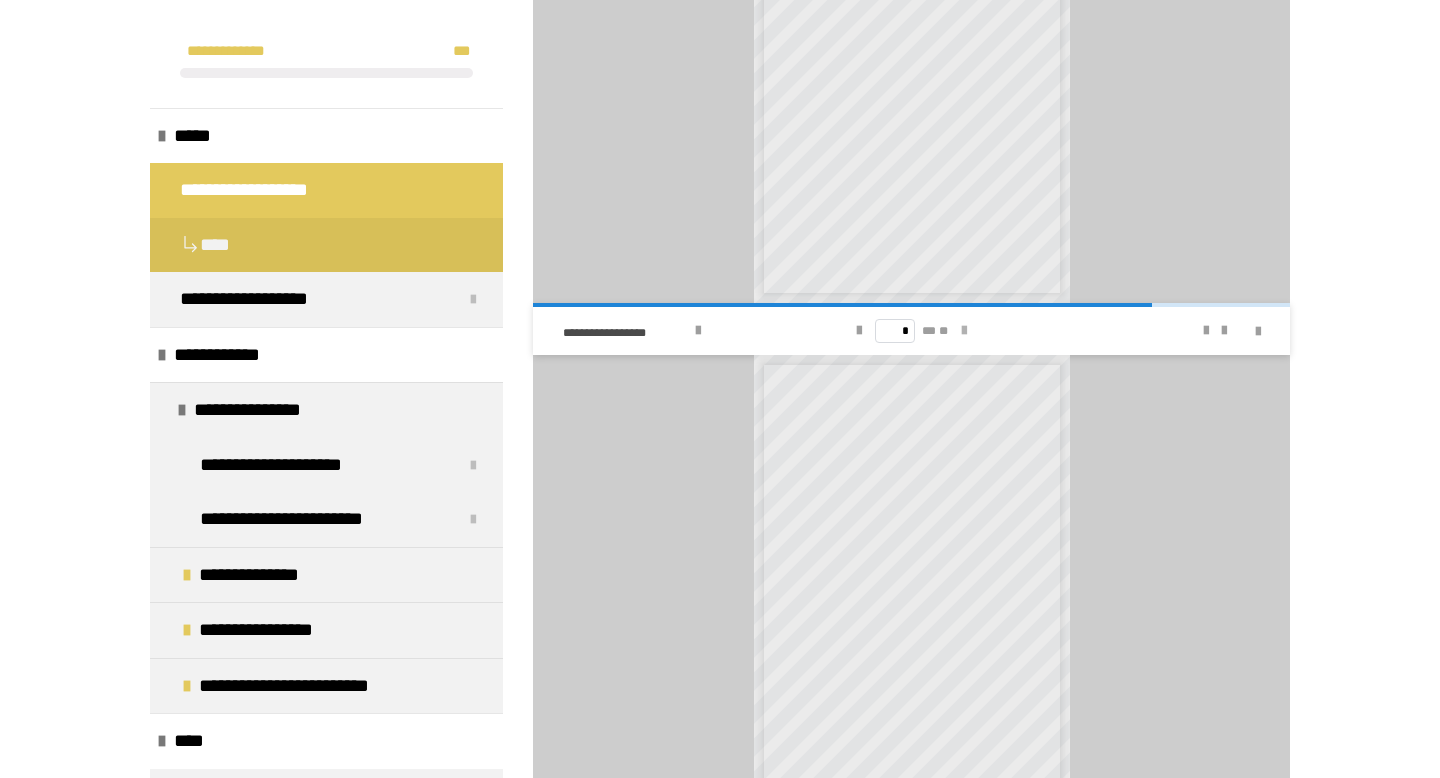 click at bounding box center [964, 331] 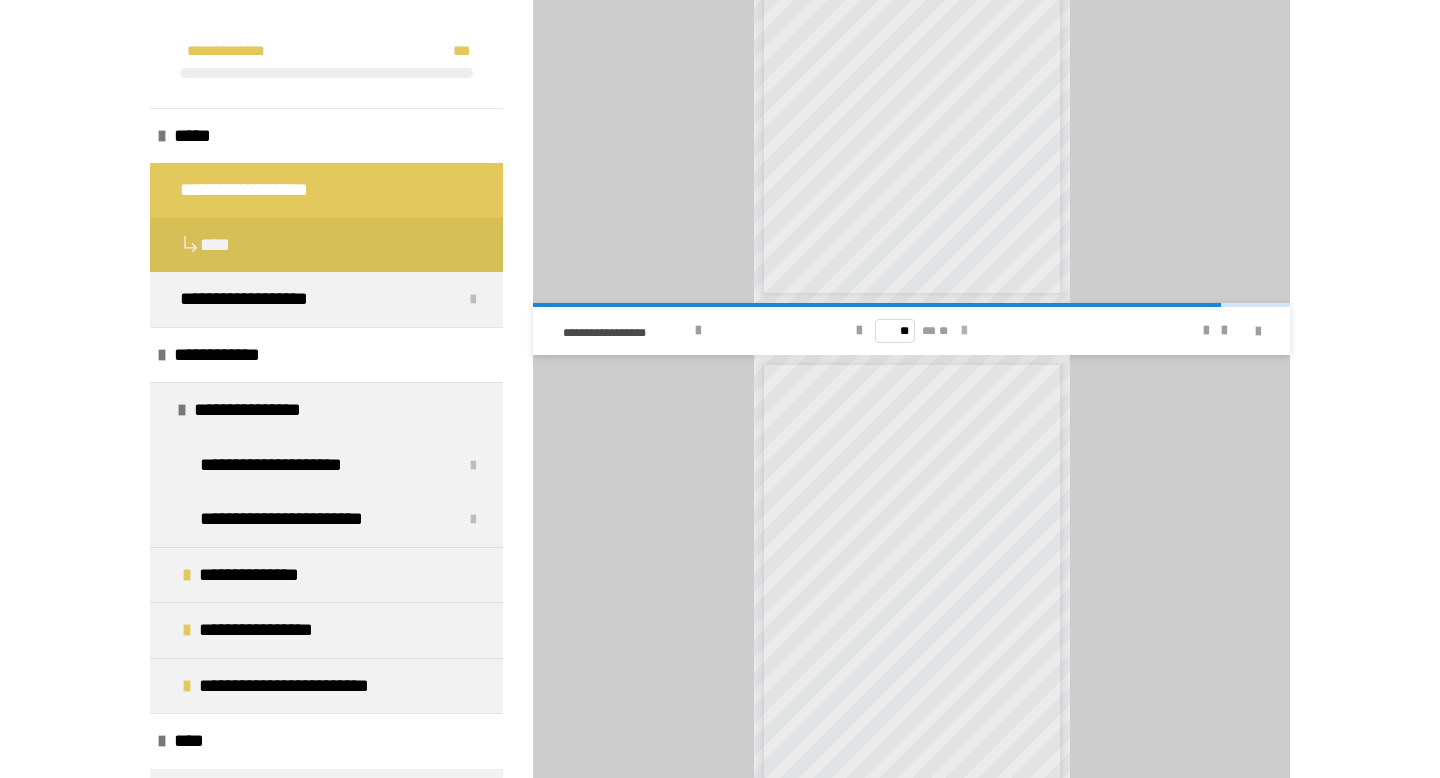 click at bounding box center [964, 331] 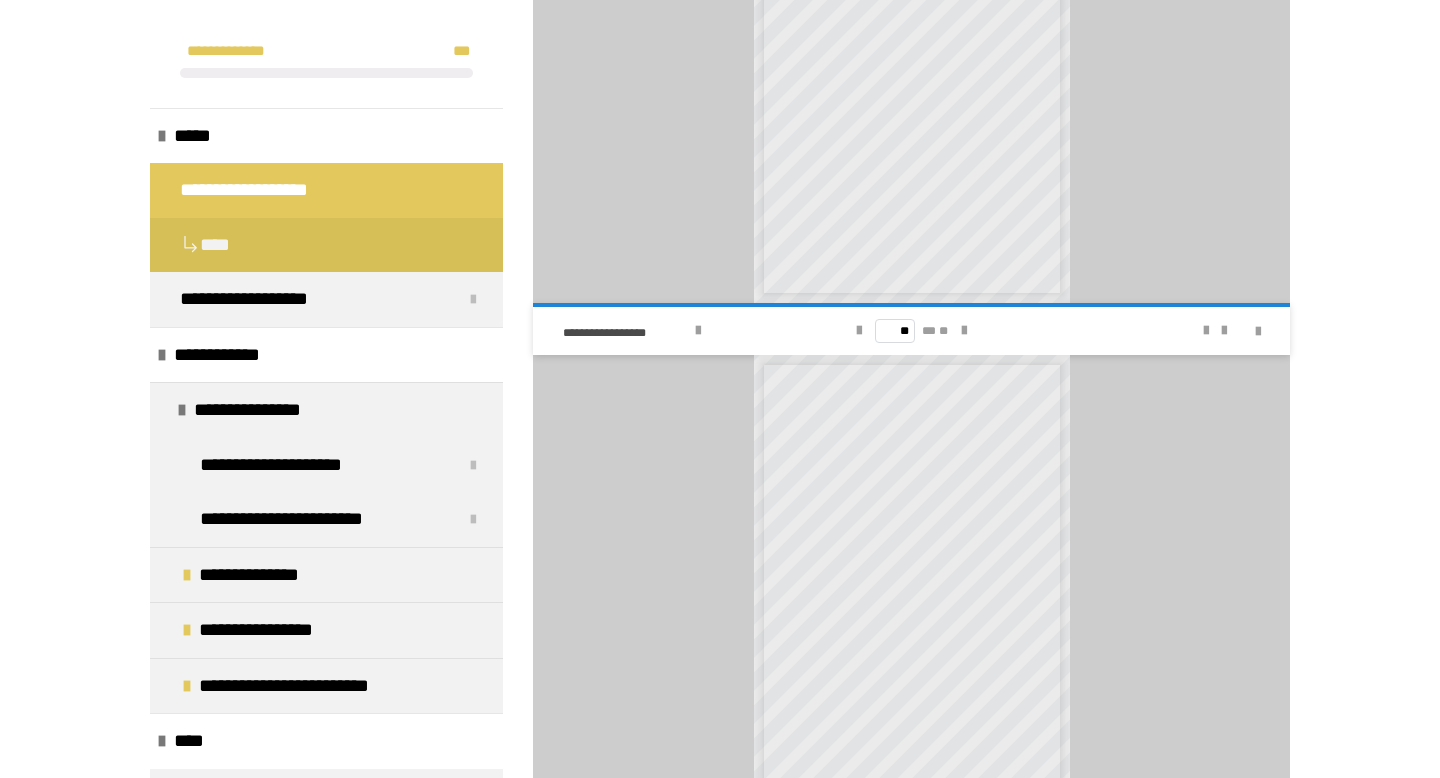 click on "**********" at bounding box center (911, 79) 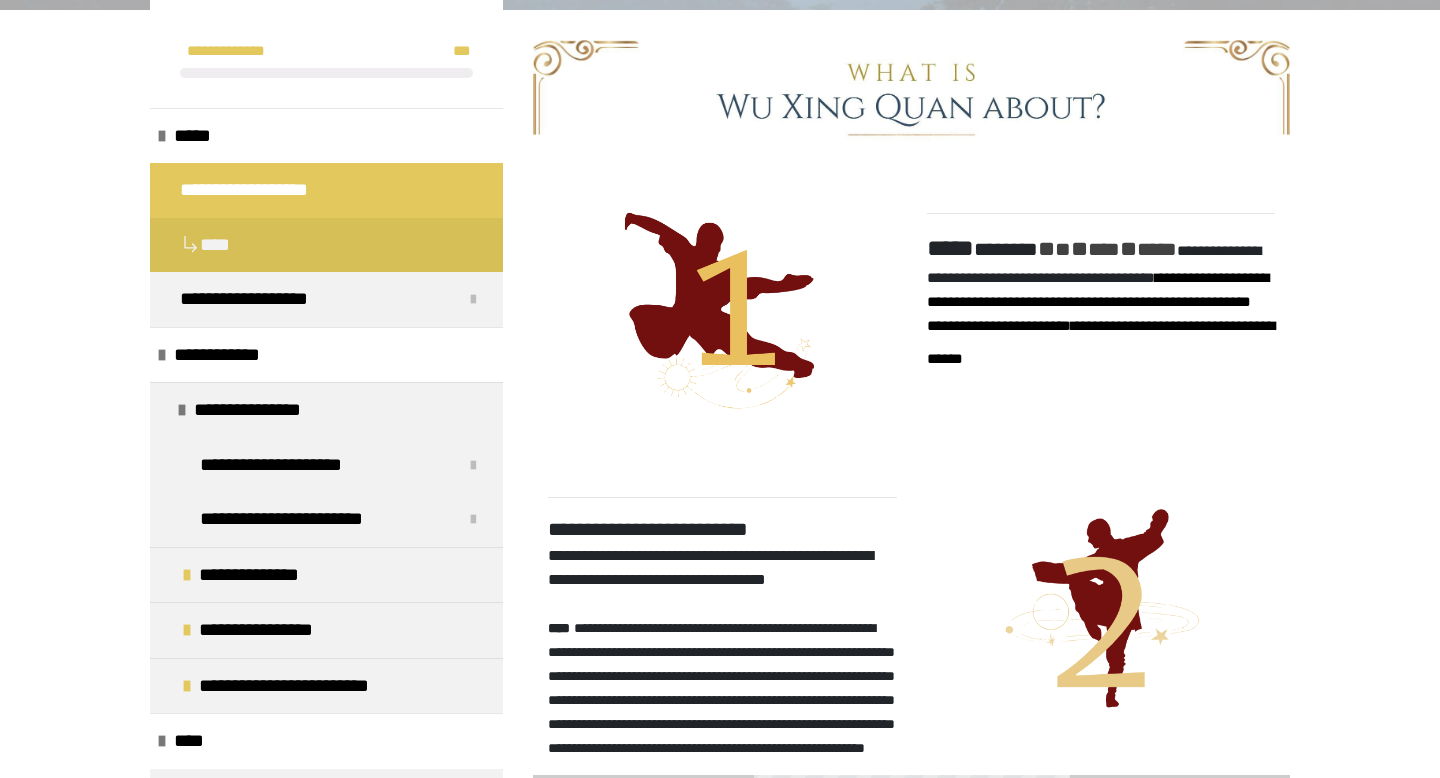 scroll, scrollTop: 40, scrollLeft: 0, axis: vertical 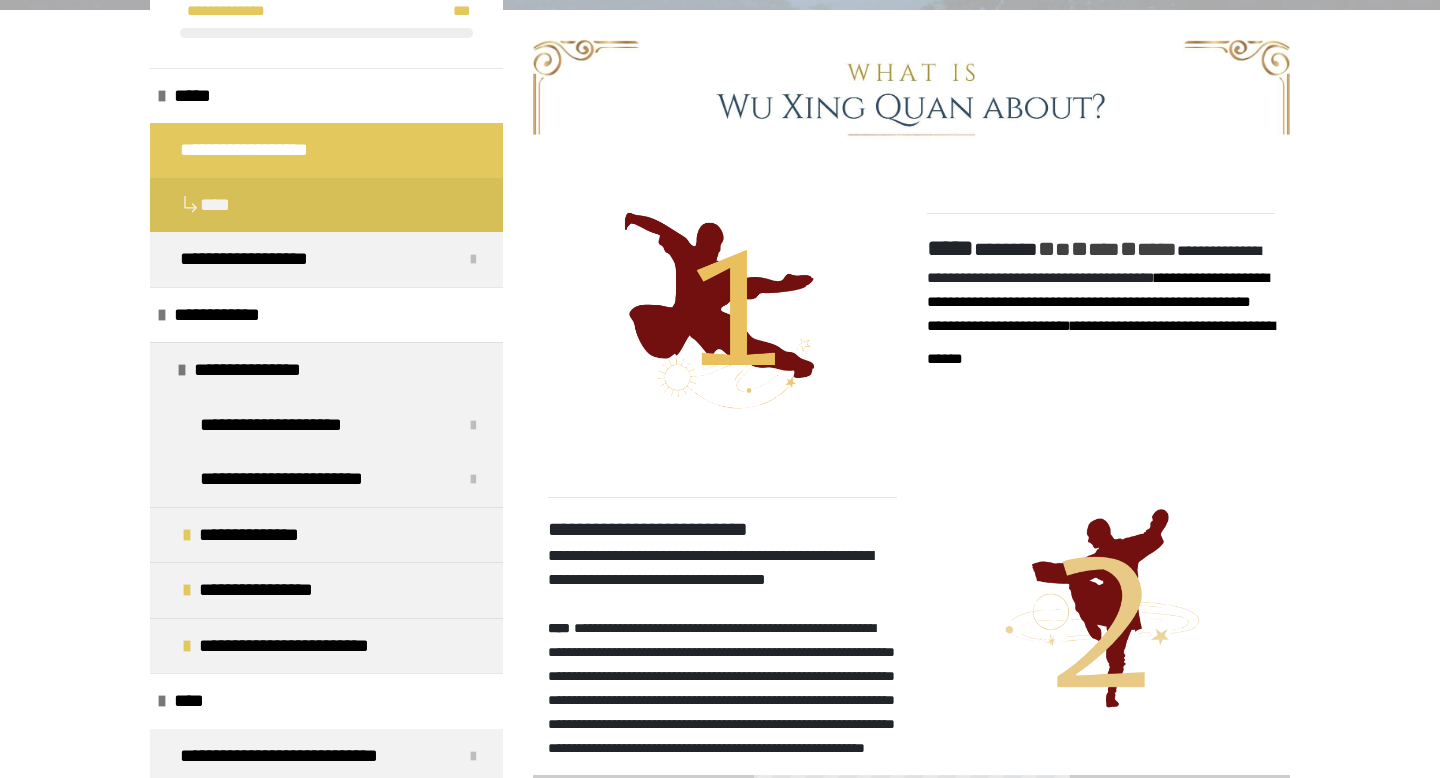 click on "**********" at bounding box center [1101, 297] 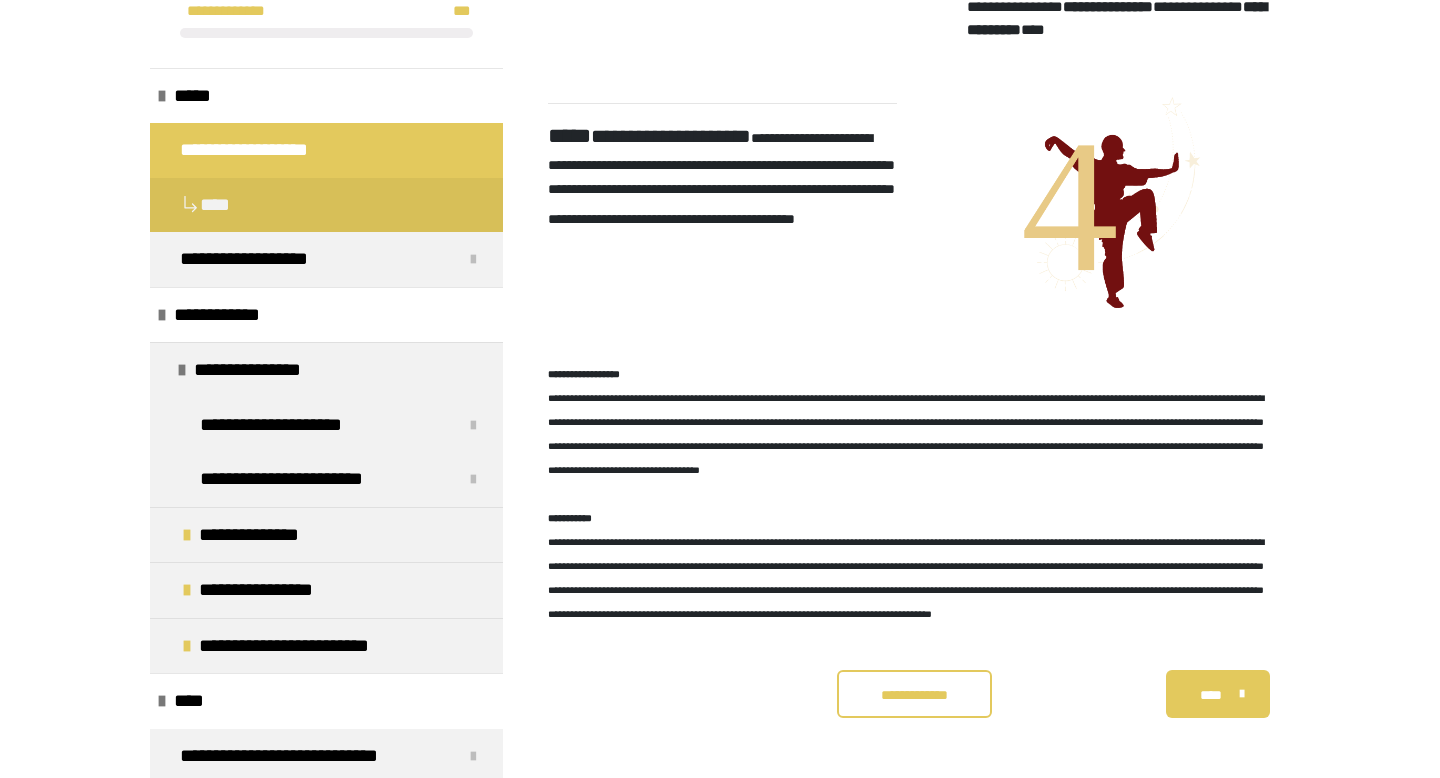 scroll, scrollTop: 3716, scrollLeft: 0, axis: vertical 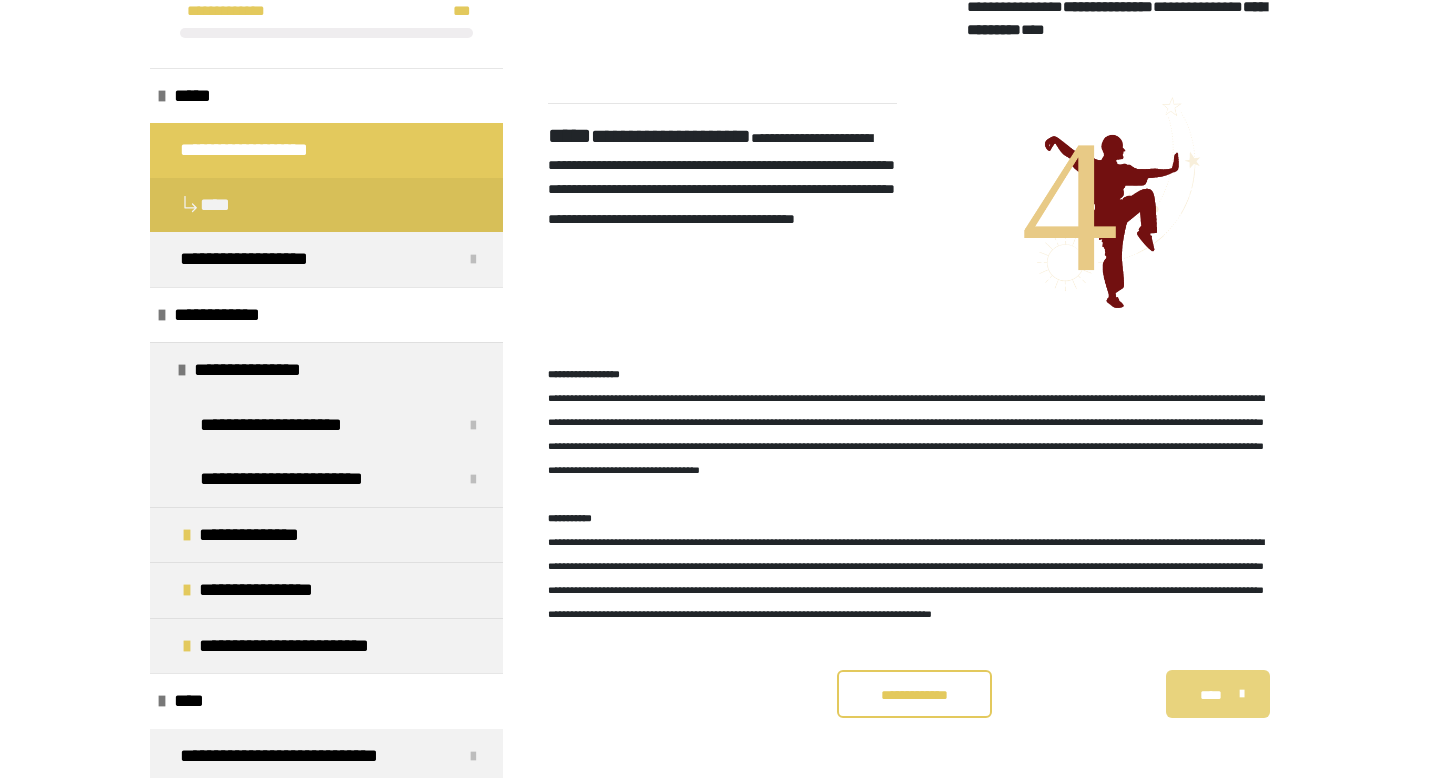 click on "****" at bounding box center (1218, 694) 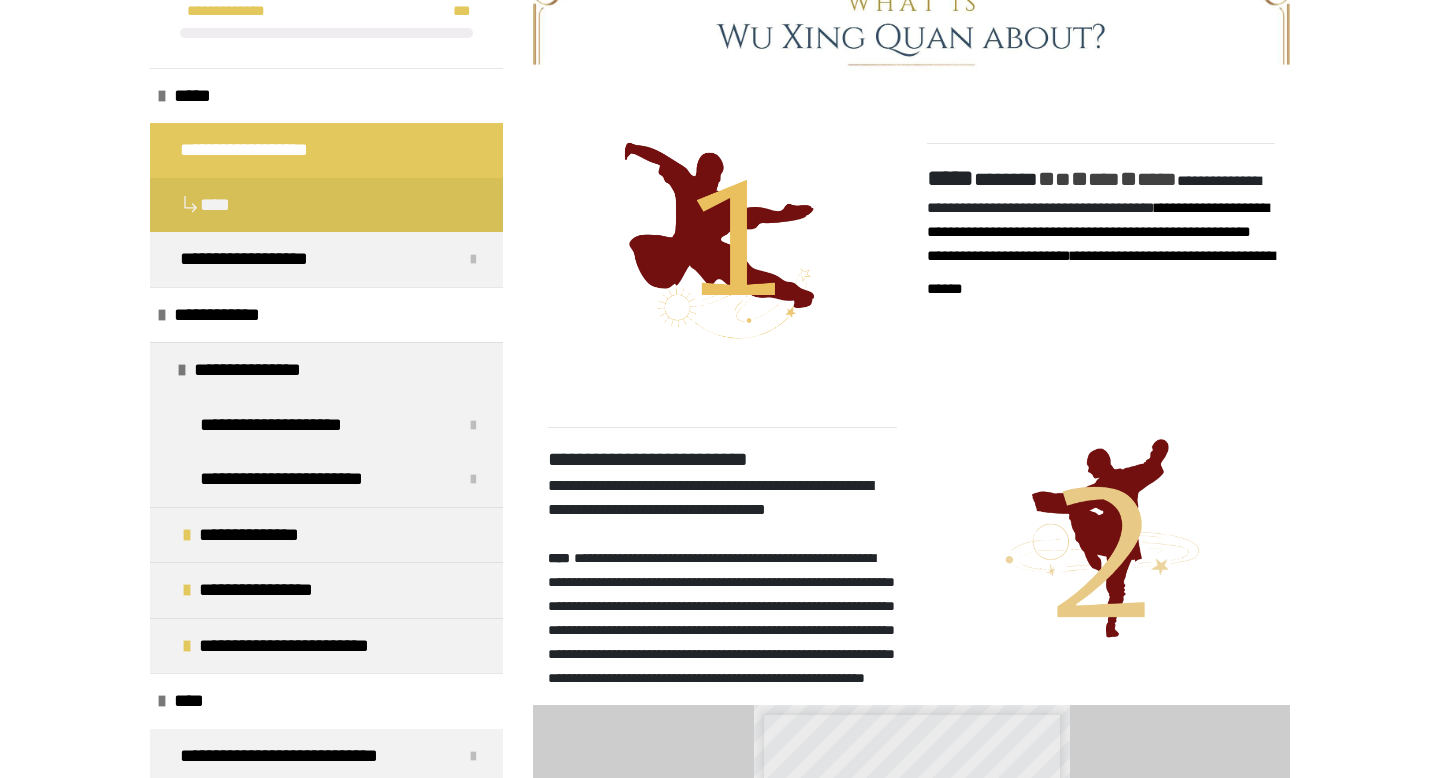 scroll, scrollTop: 0, scrollLeft: 0, axis: both 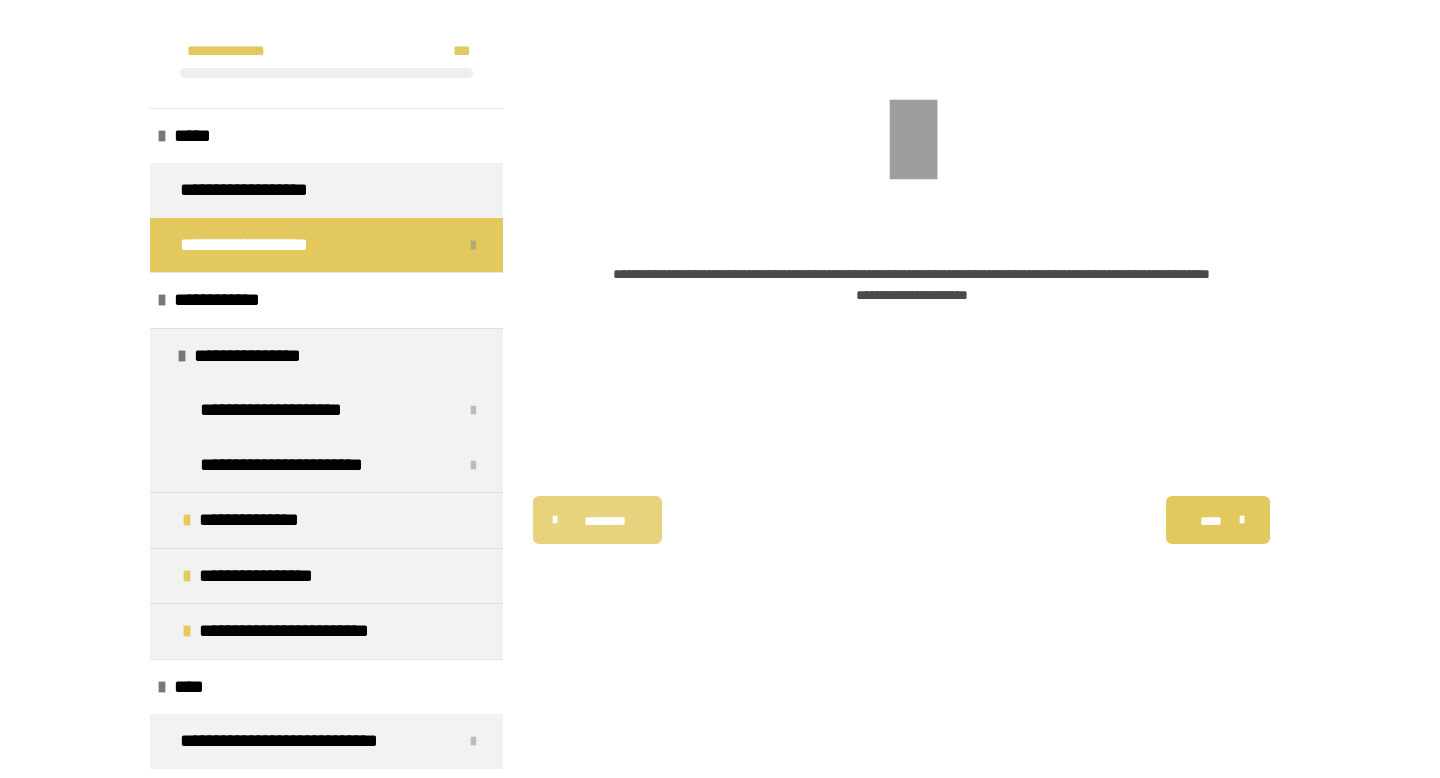 click on "********" at bounding box center [605, 521] 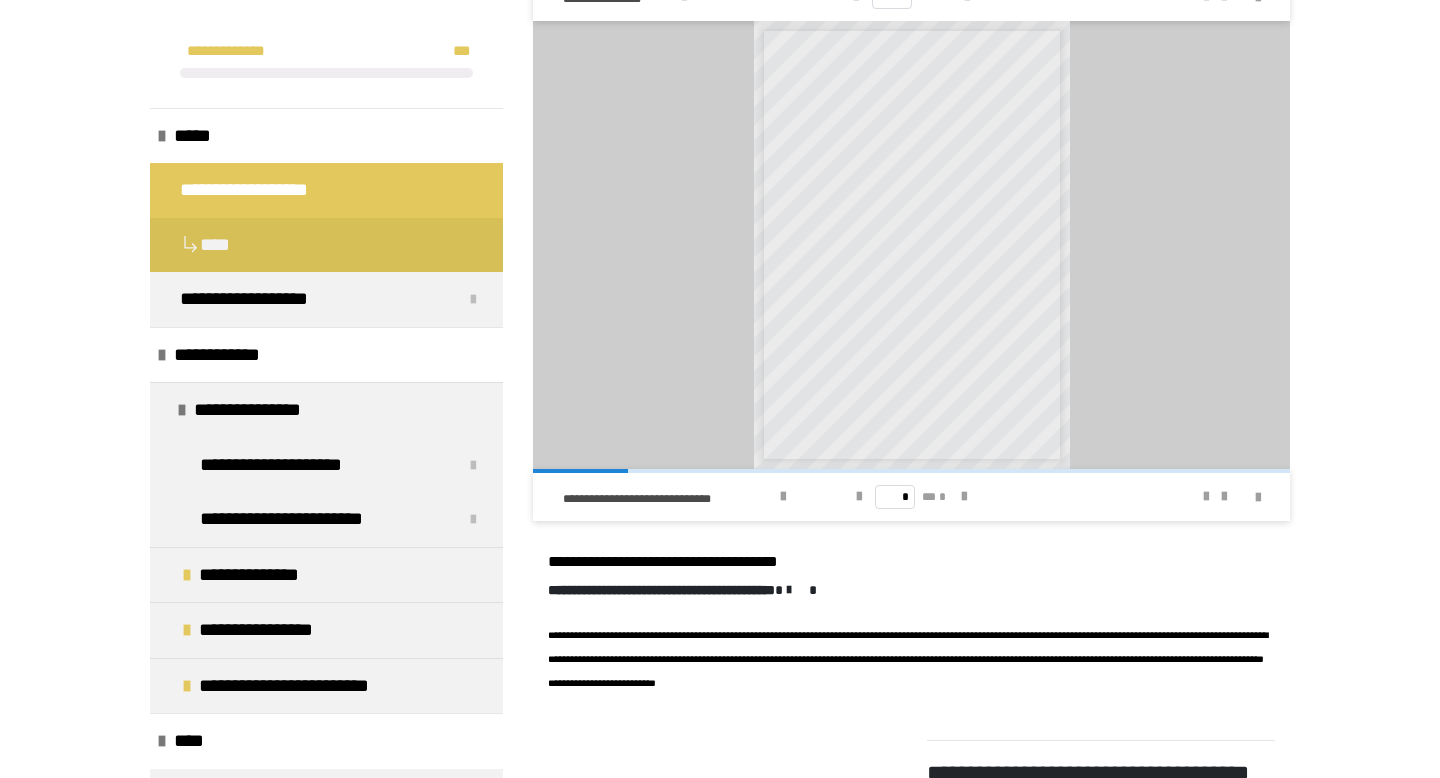 scroll, scrollTop: 2560, scrollLeft: 0, axis: vertical 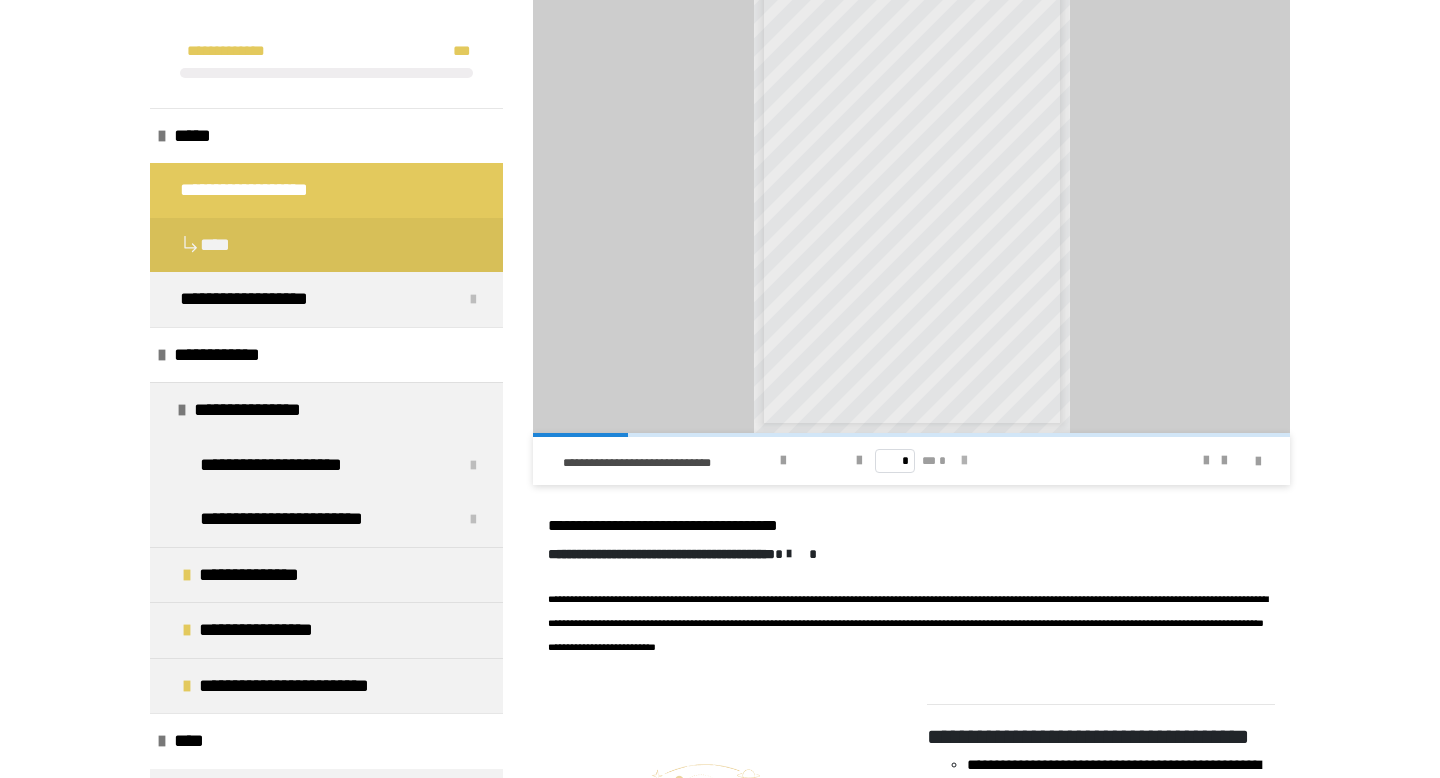 click at bounding box center (964, 461) 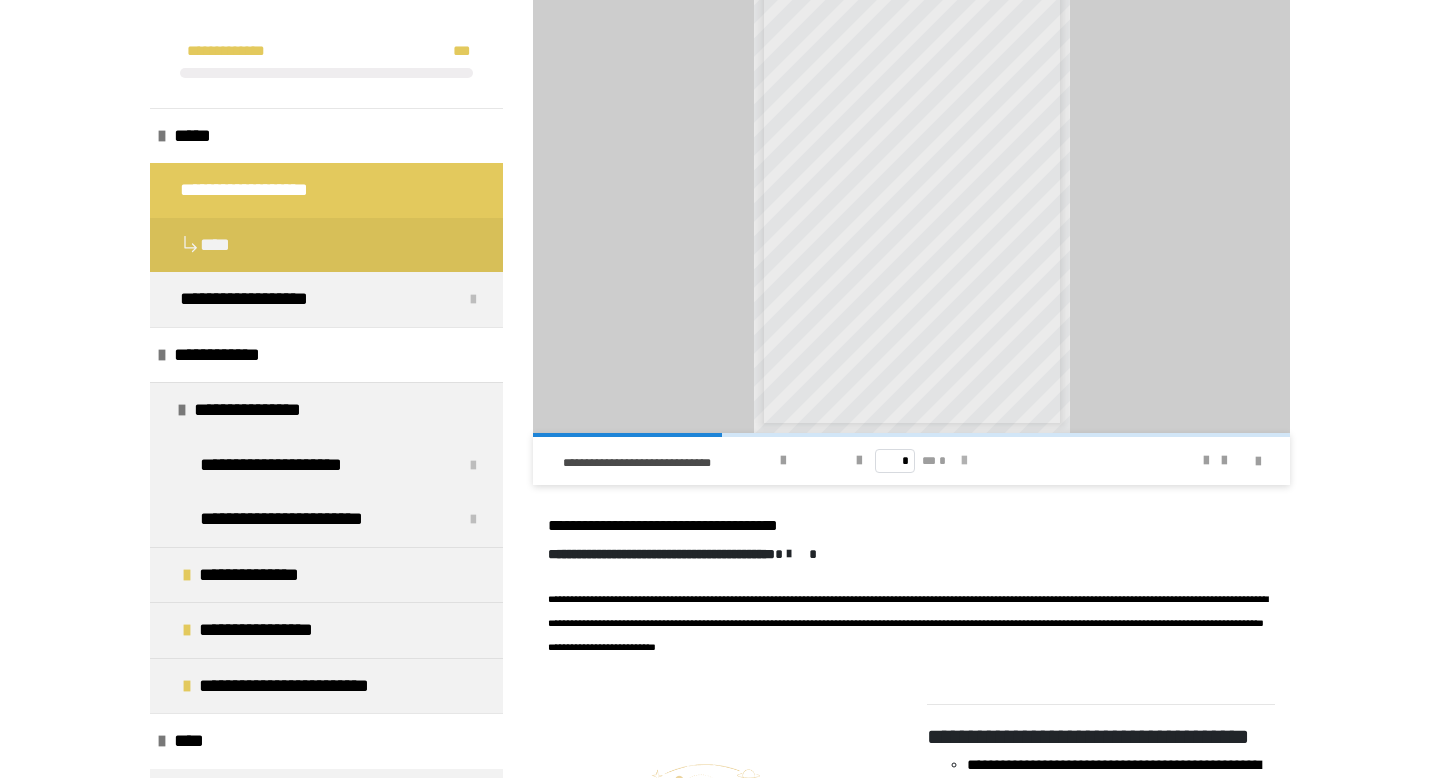 click at bounding box center (964, 461) 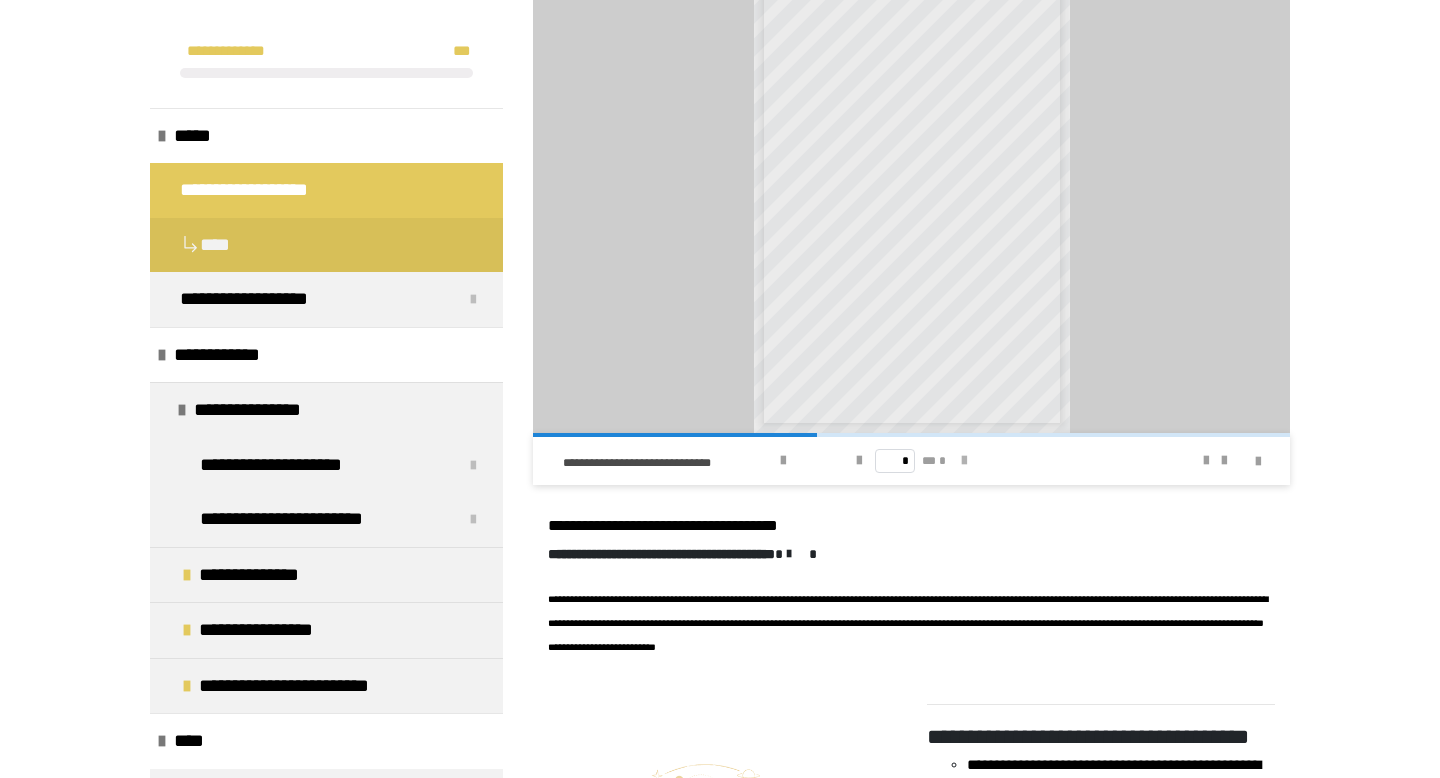 click at bounding box center [964, 461] 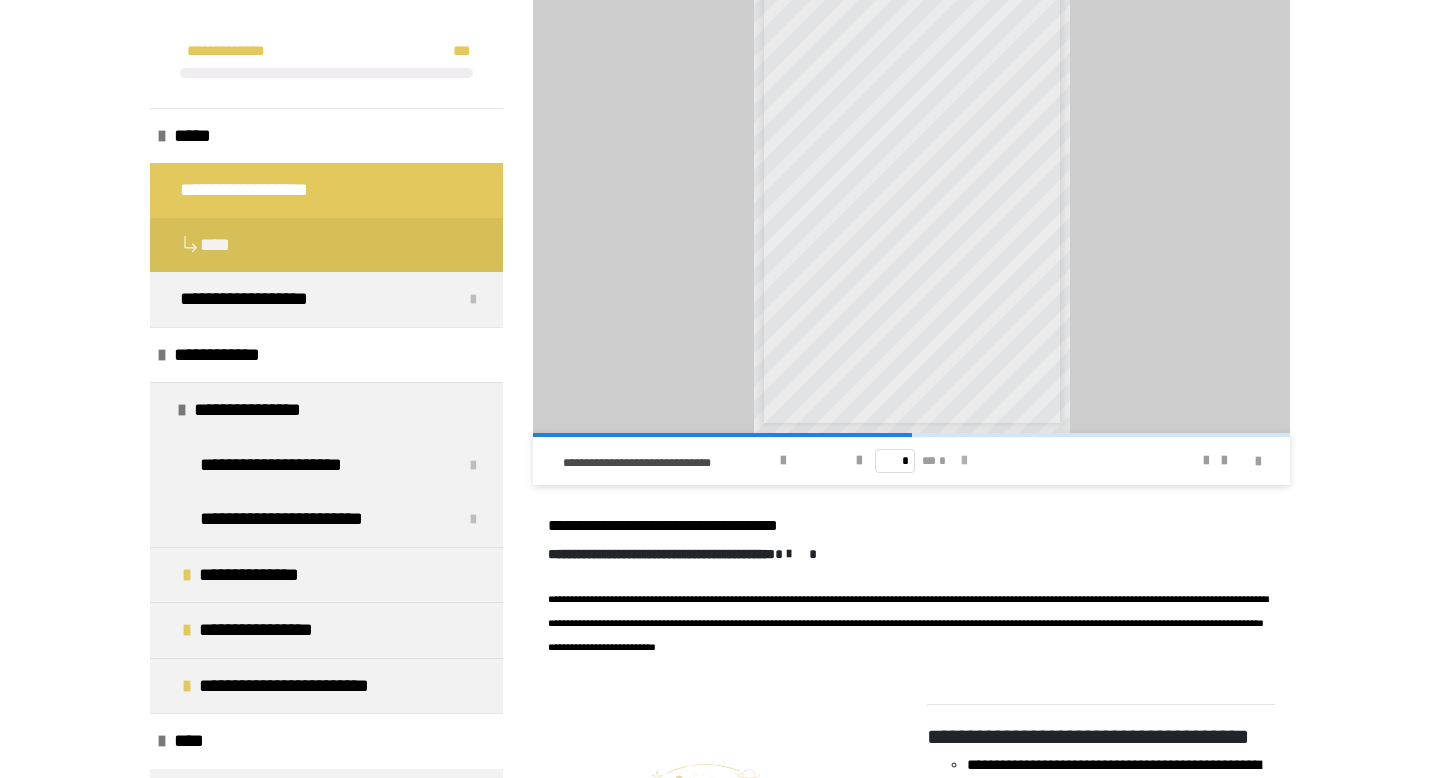 click at bounding box center [964, 461] 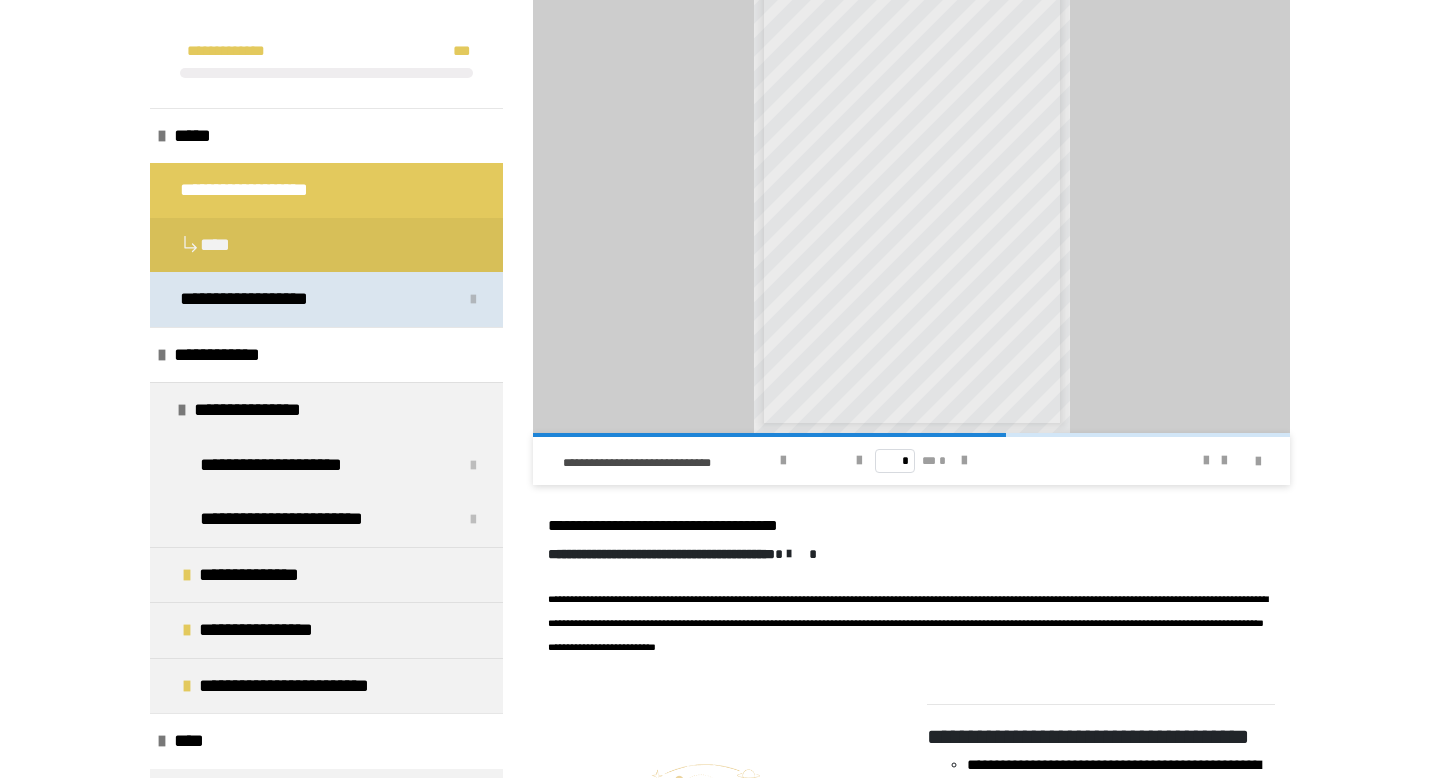 click on "**********" at bounding box center [326, 299] 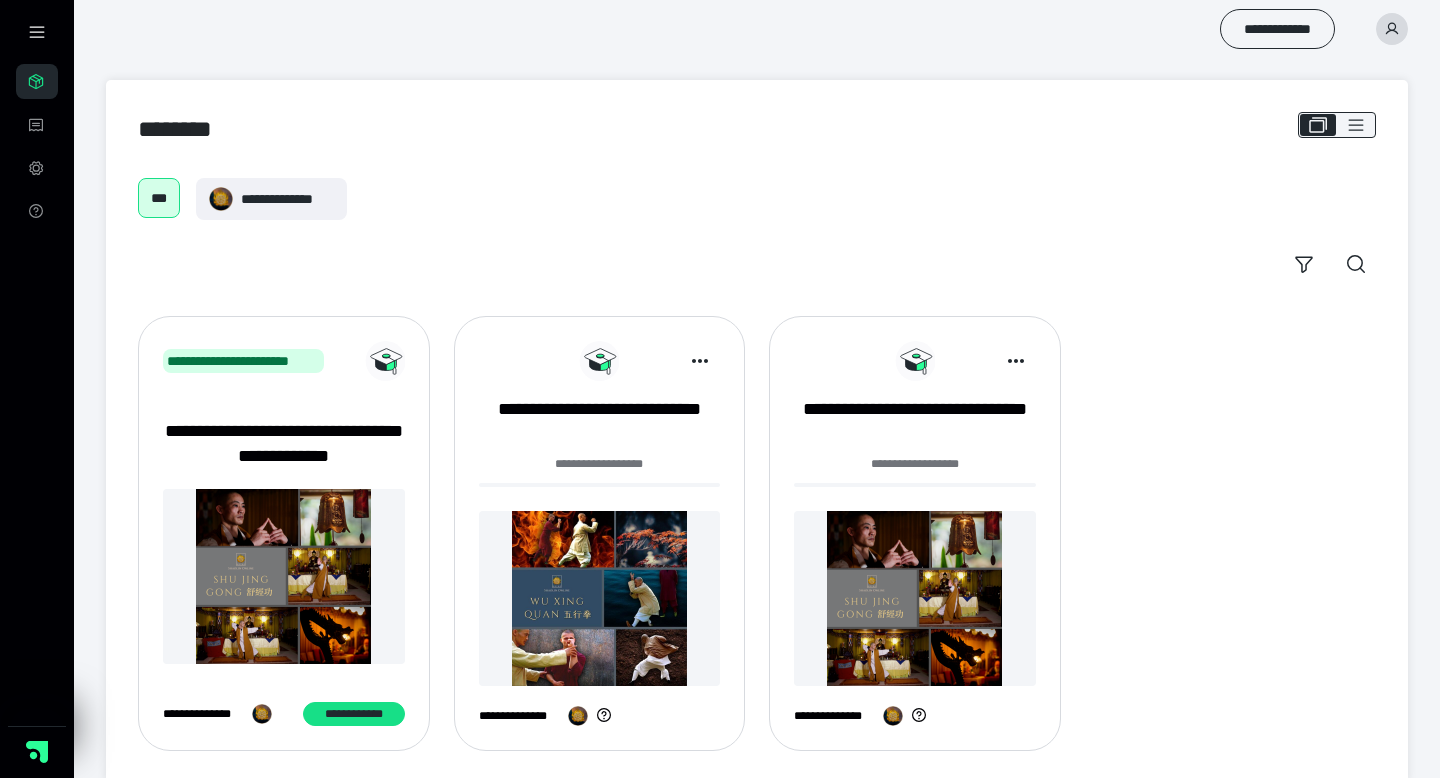 scroll, scrollTop: 0, scrollLeft: 0, axis: both 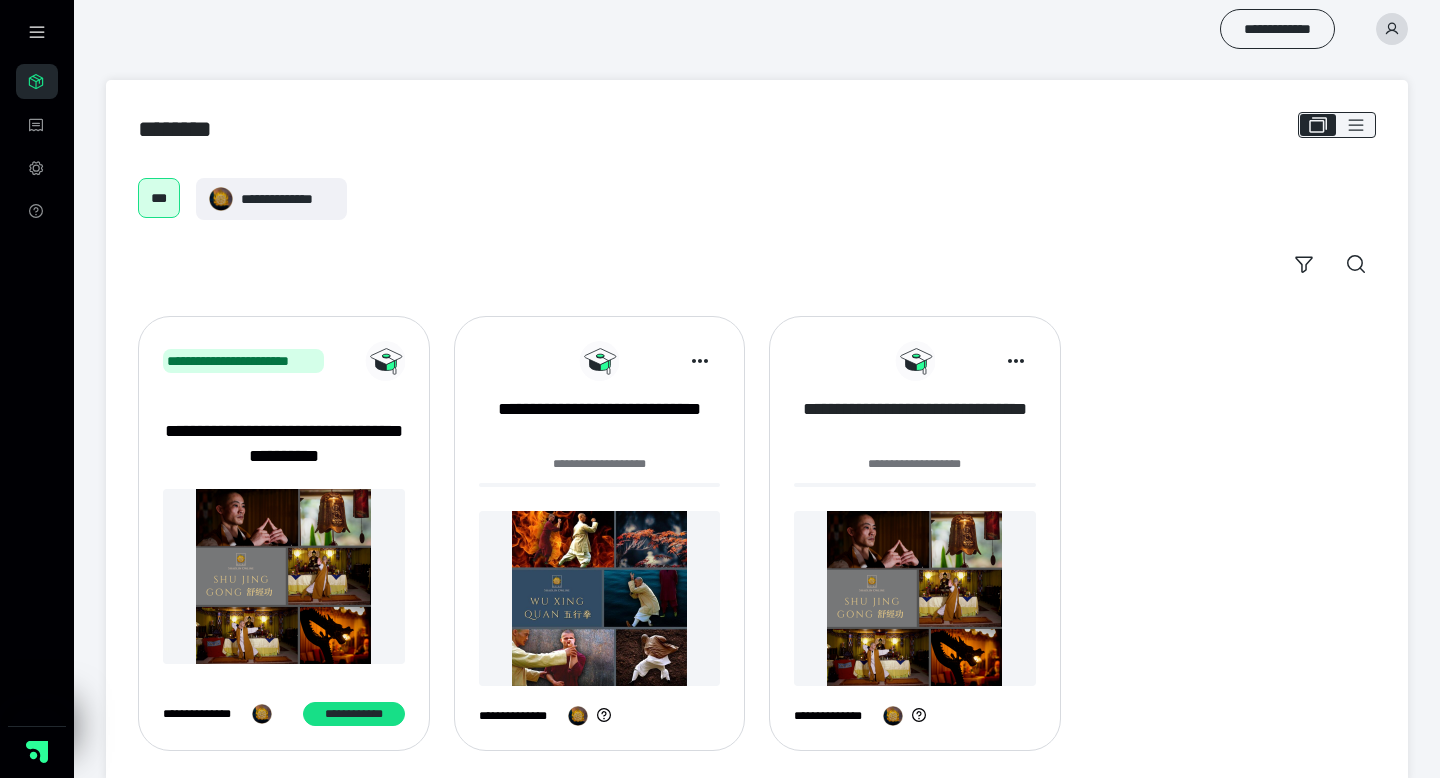 click on "**********" at bounding box center (915, 409) 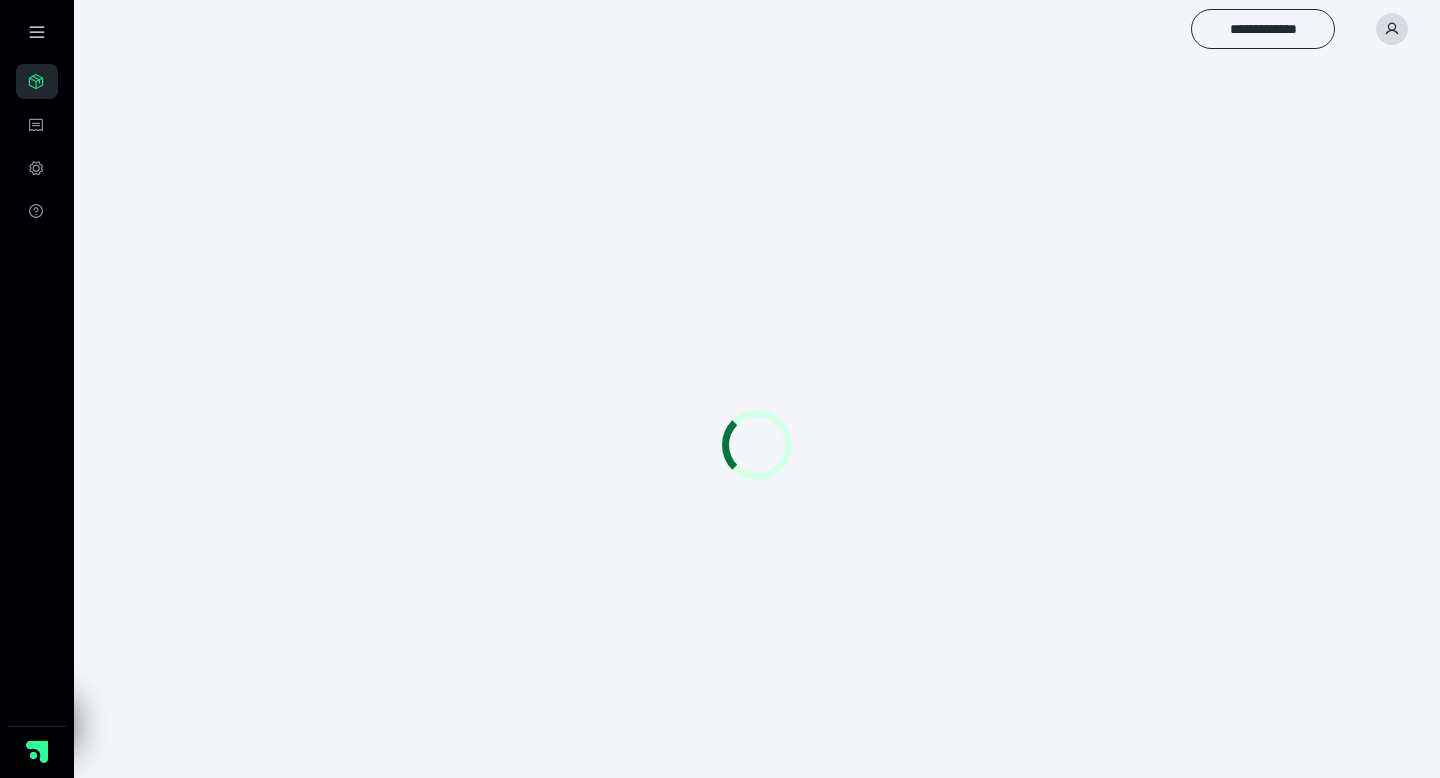 scroll, scrollTop: 0, scrollLeft: 0, axis: both 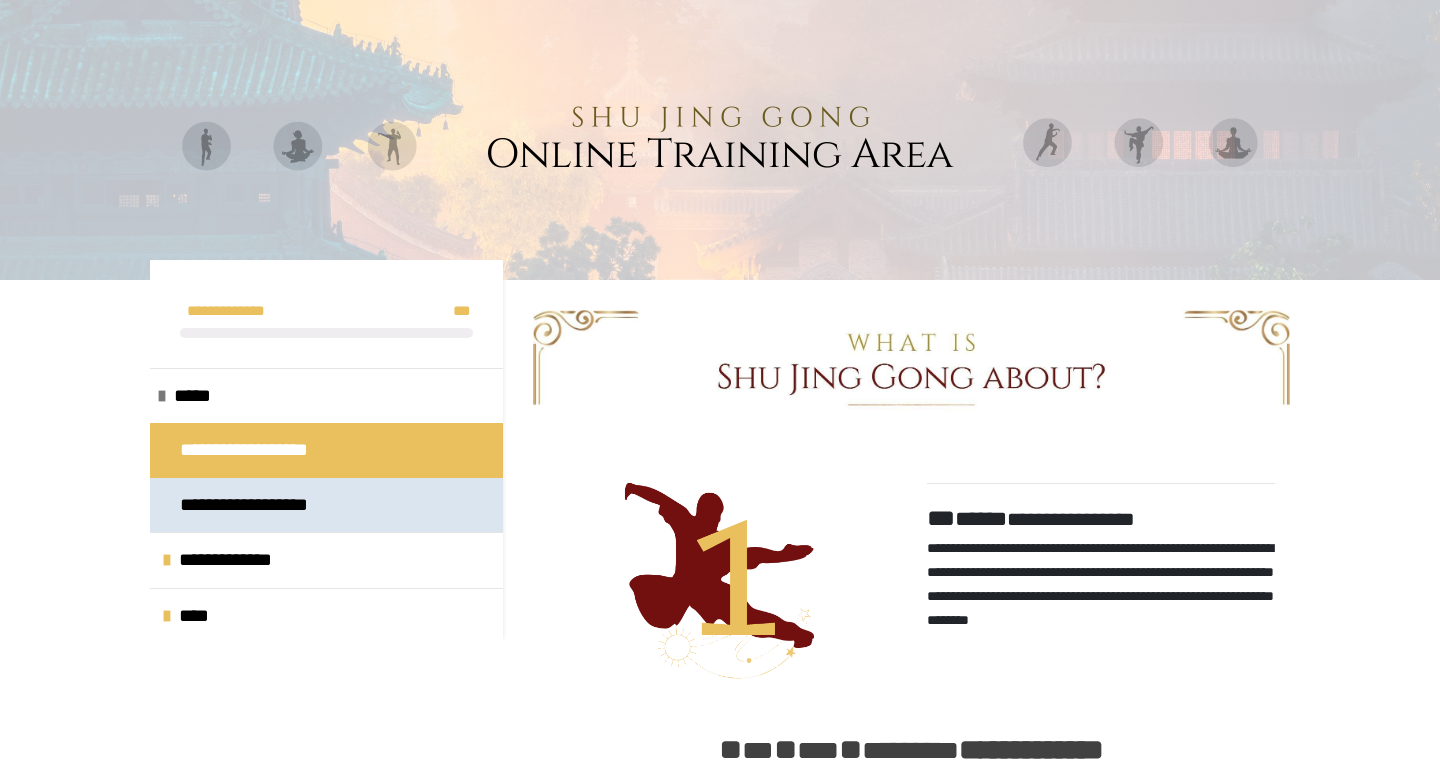 click on "**********" at bounding box center (326, 505) 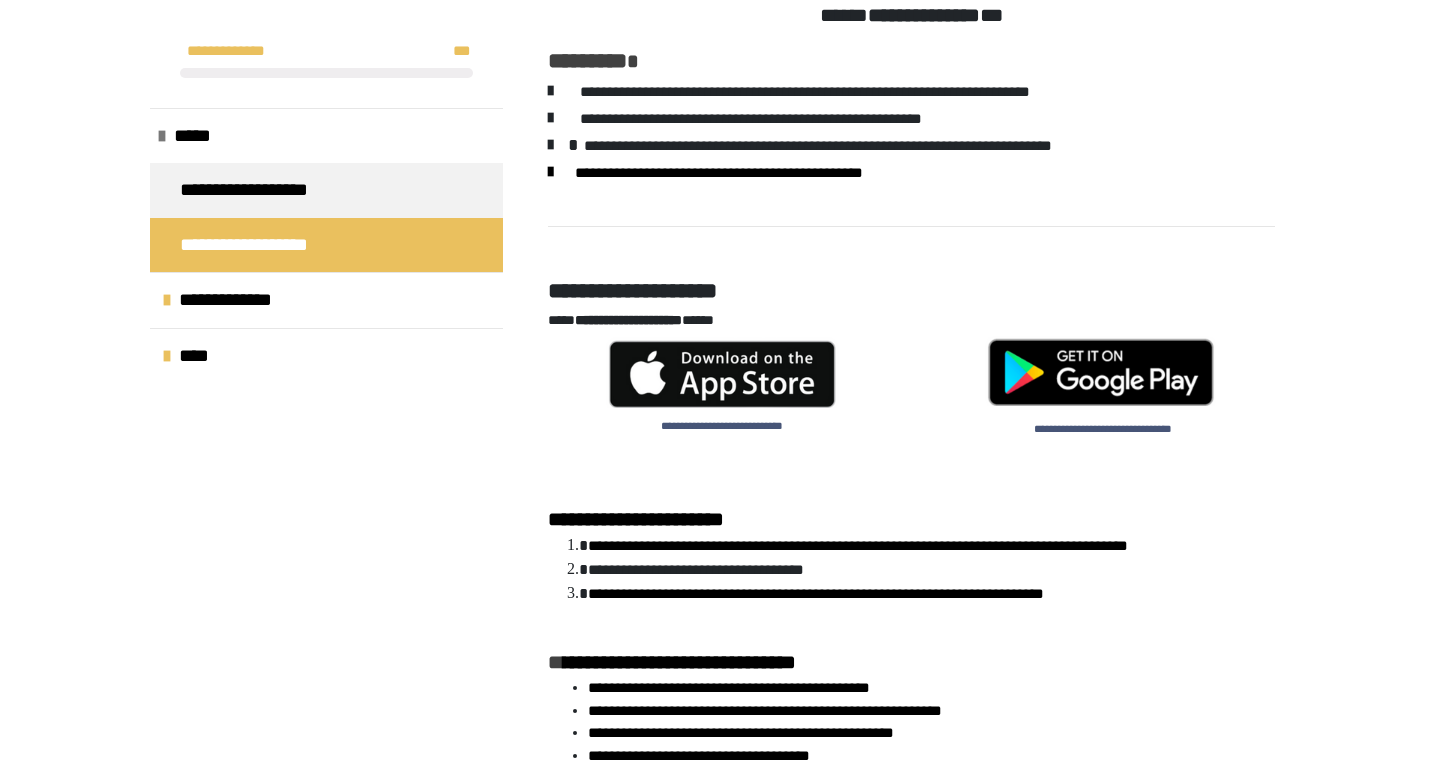 scroll, scrollTop: 1040, scrollLeft: 0, axis: vertical 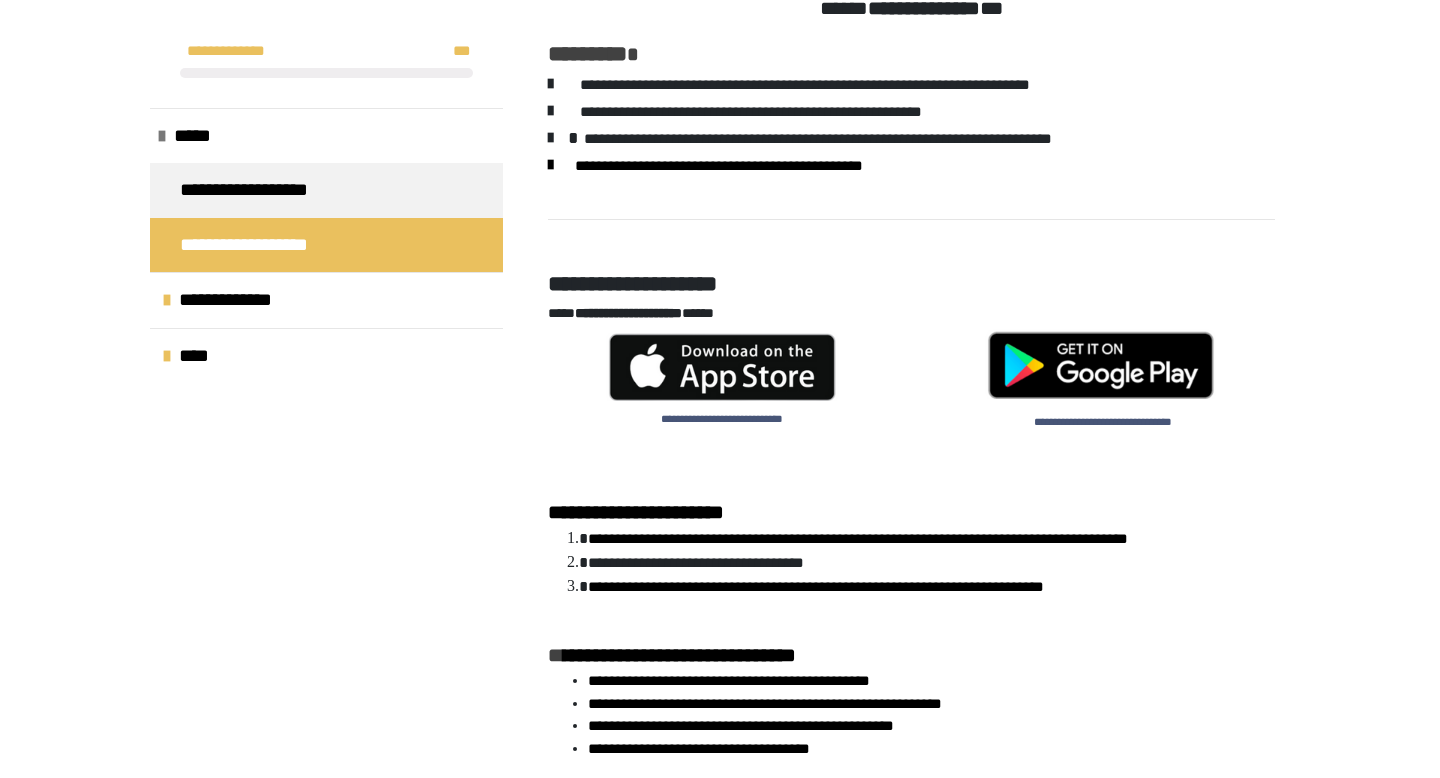 click at bounding box center (1101, 361) 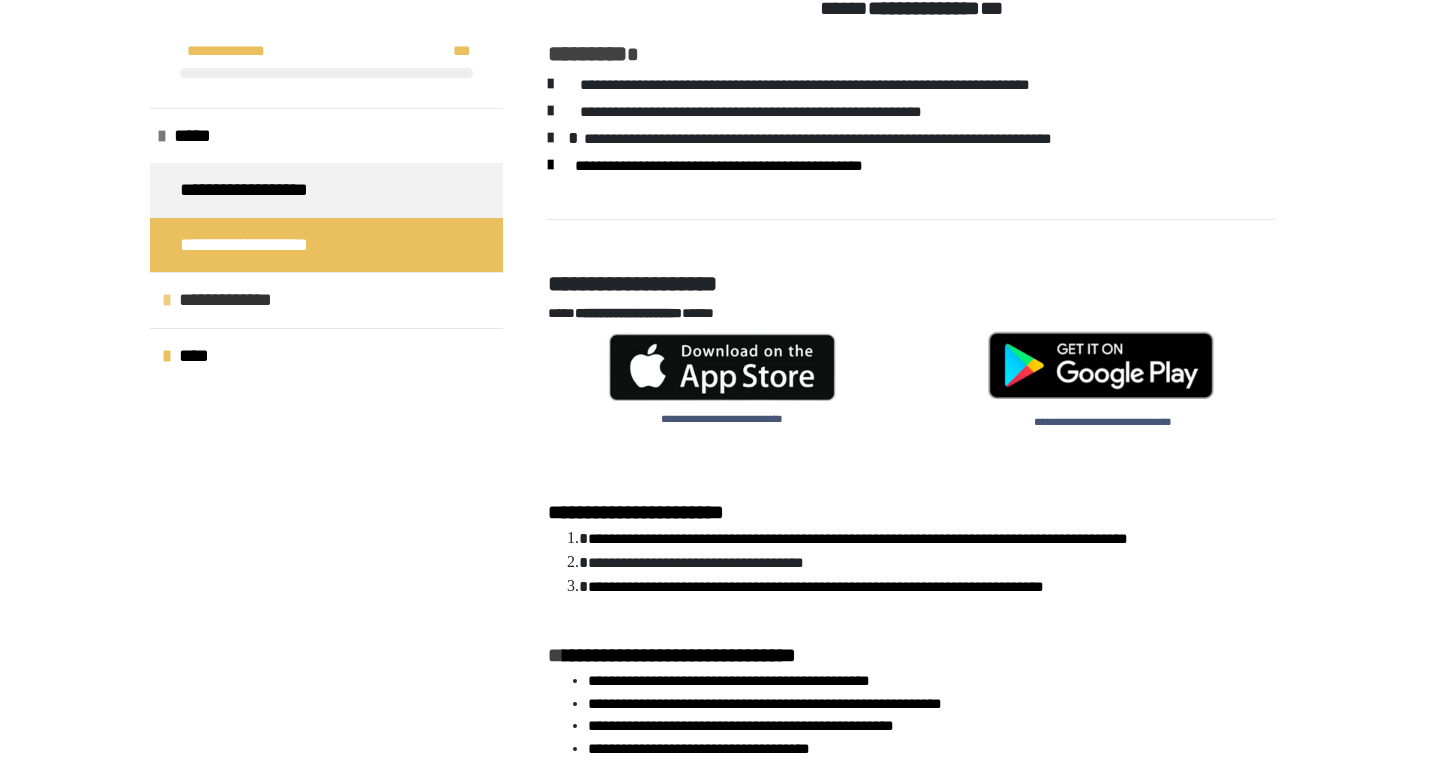 click on "**********" at bounding box center [225, 299] 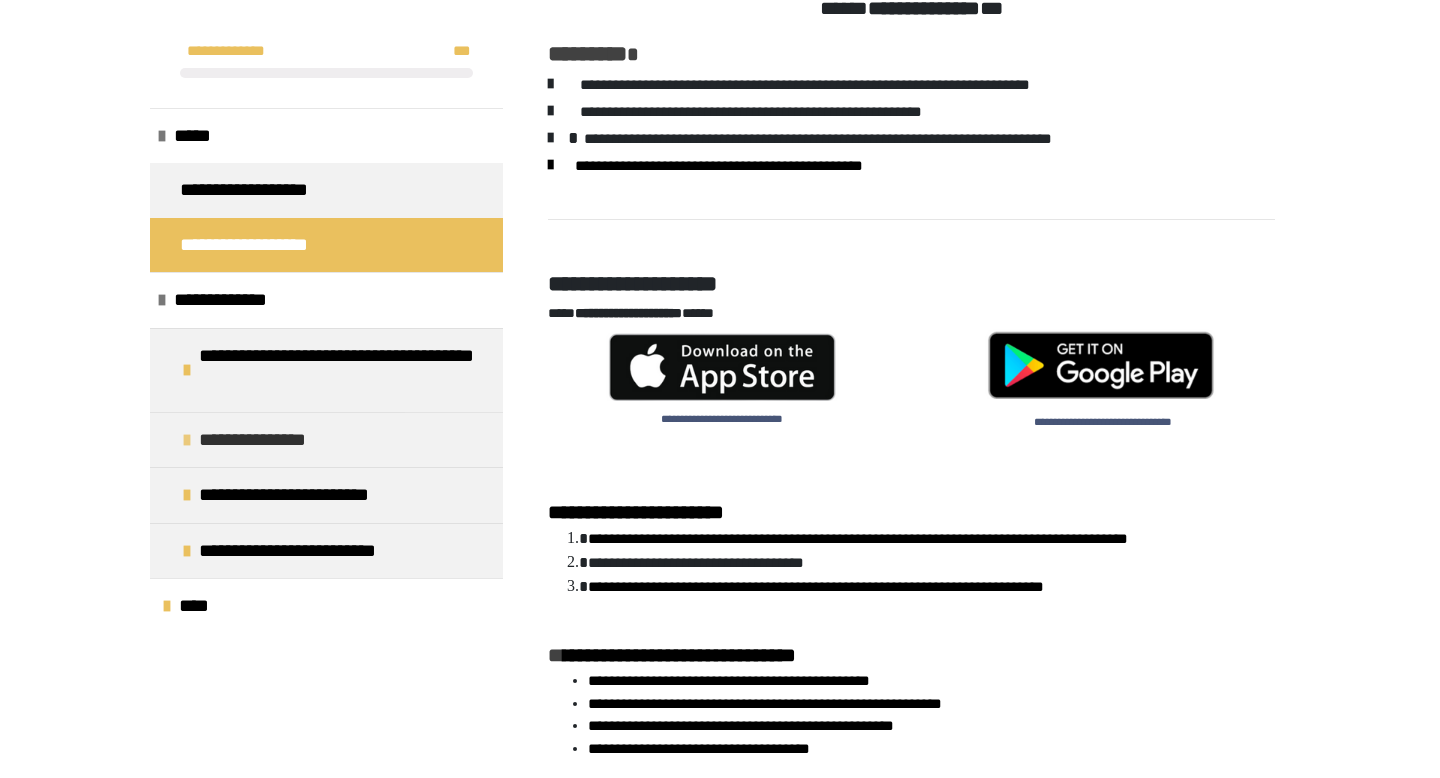 click on "**********" at bounding box center (265, 440) 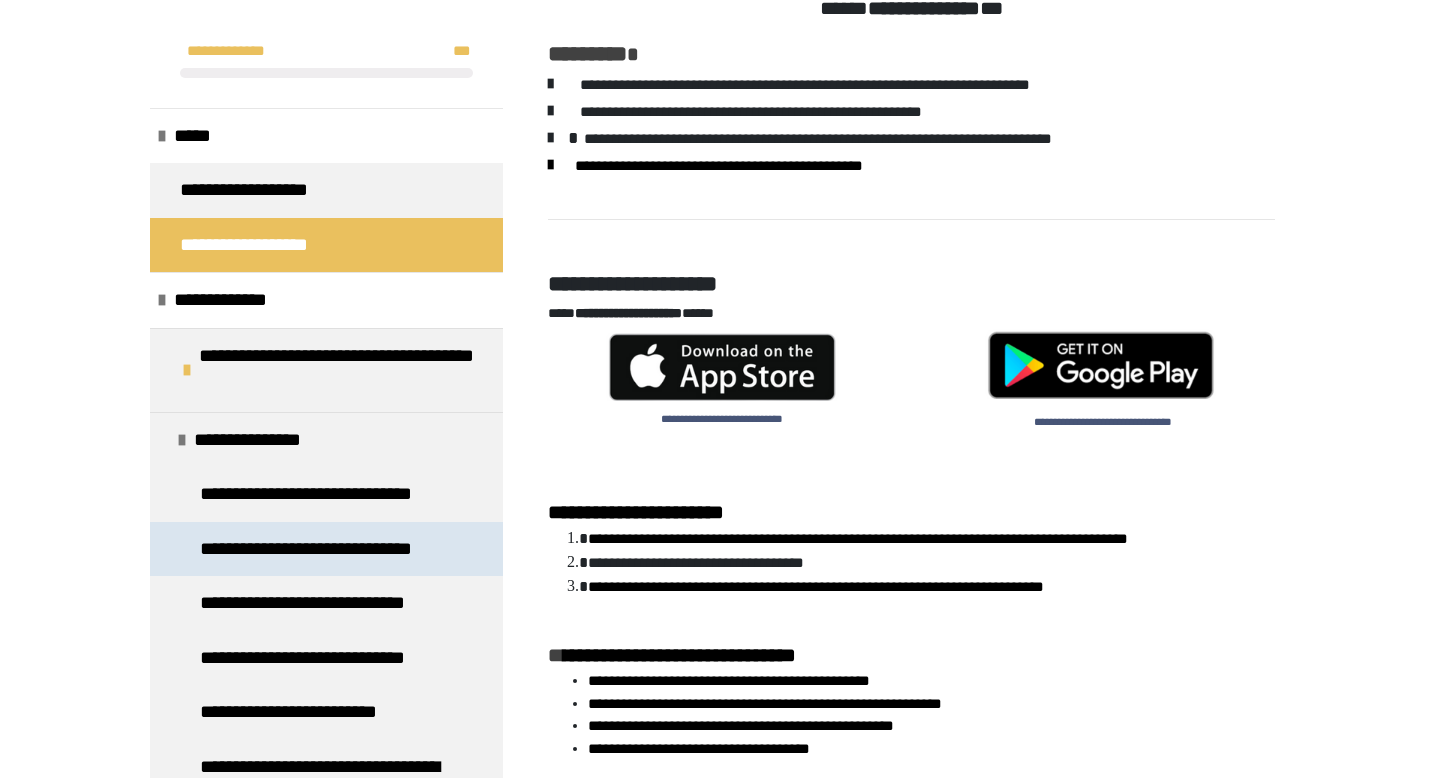 click on "**********" at bounding box center (306, 548) 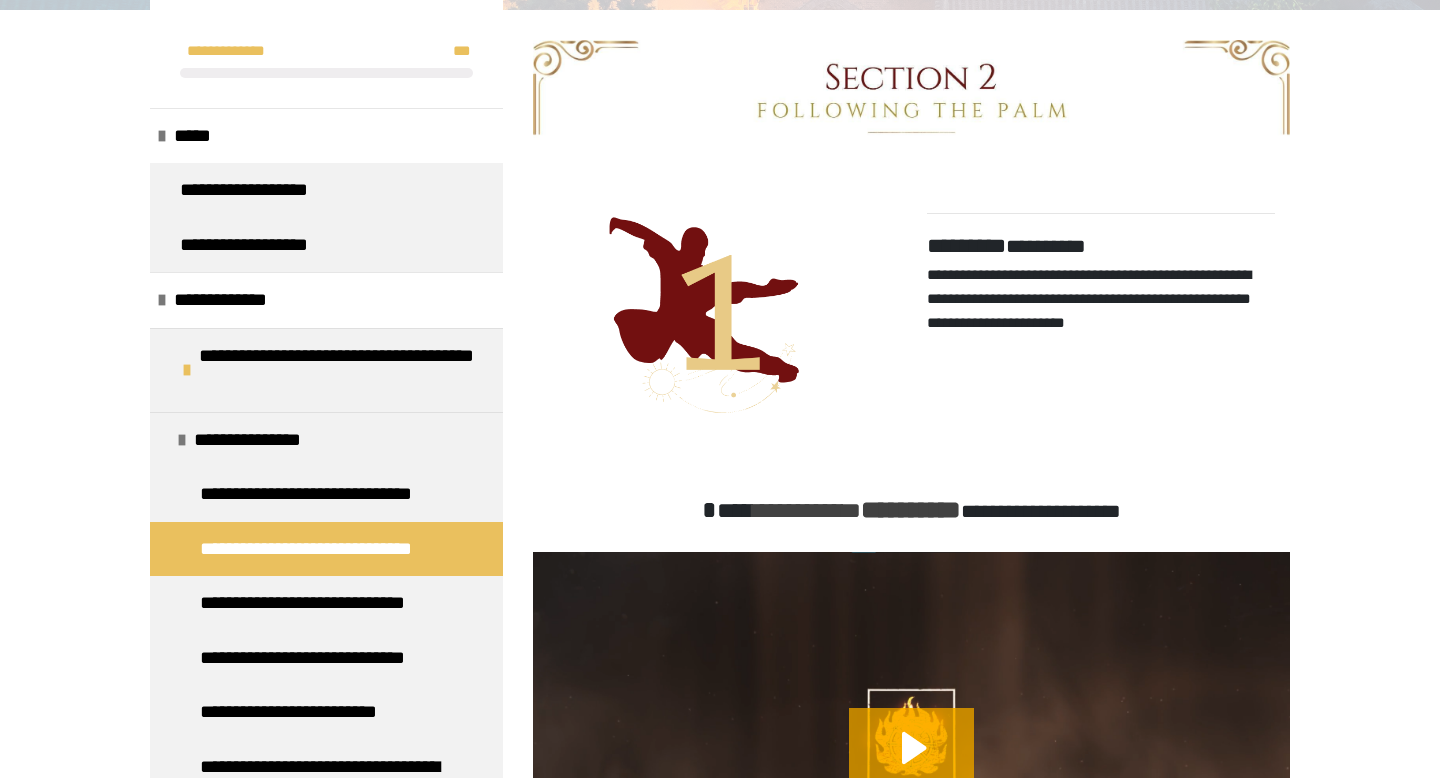 click on "**********" at bounding box center (720, 776) 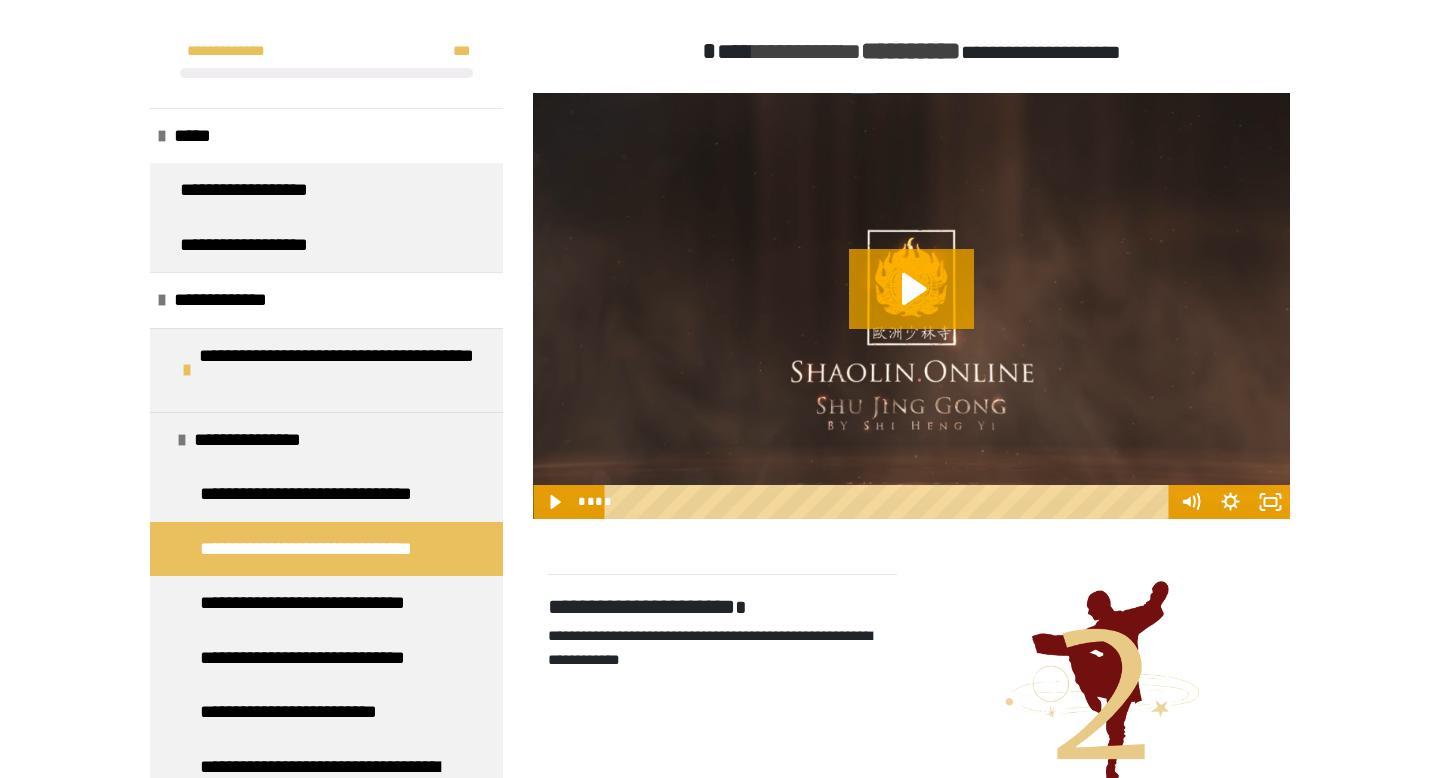 scroll, scrollTop: 790, scrollLeft: 0, axis: vertical 